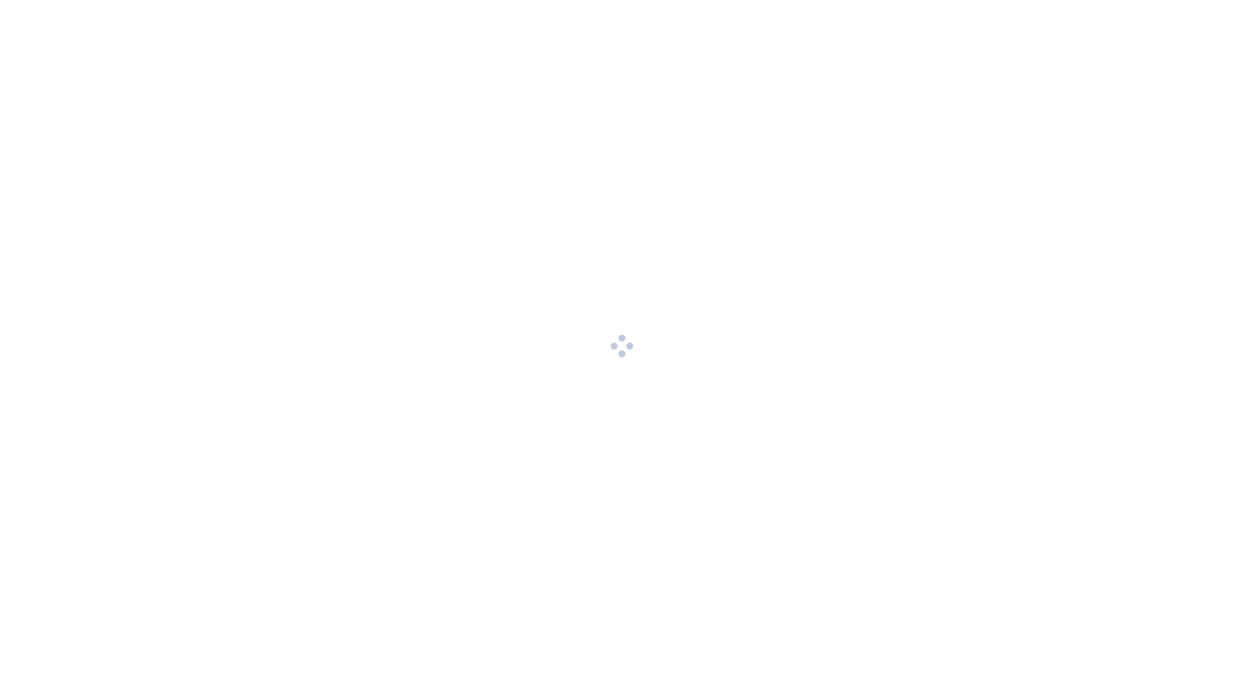 scroll, scrollTop: 0, scrollLeft: 0, axis: both 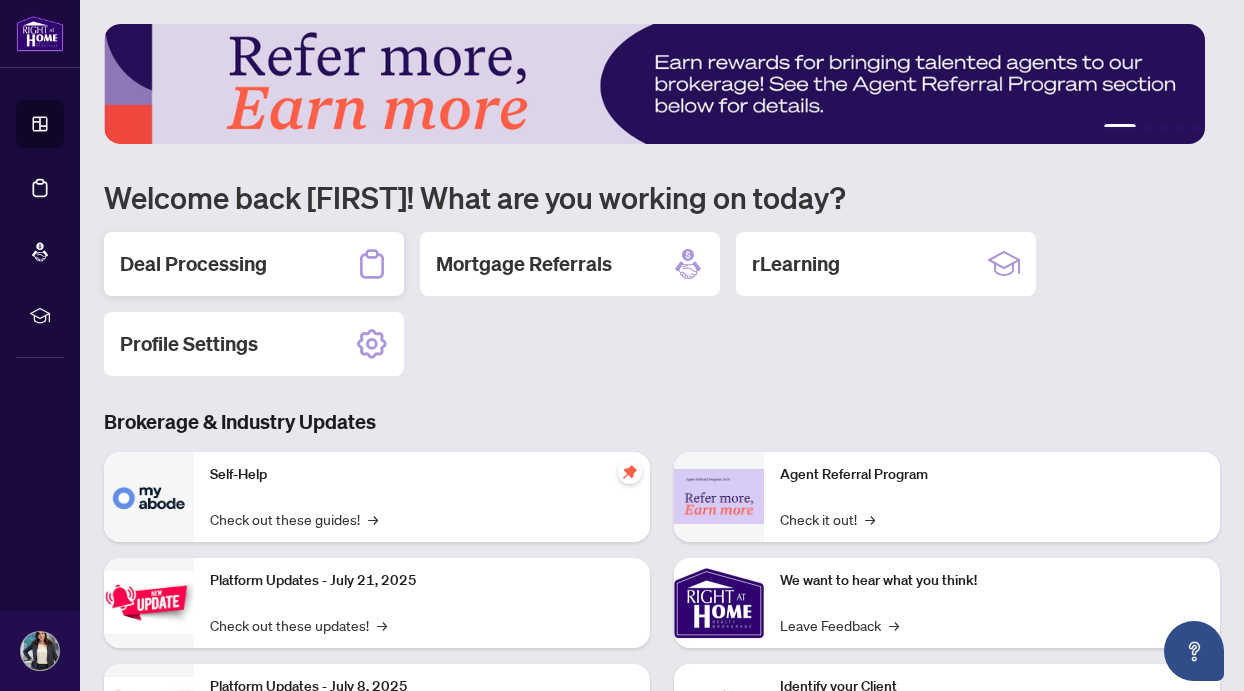 click on "Deal Processing" at bounding box center (254, 264) 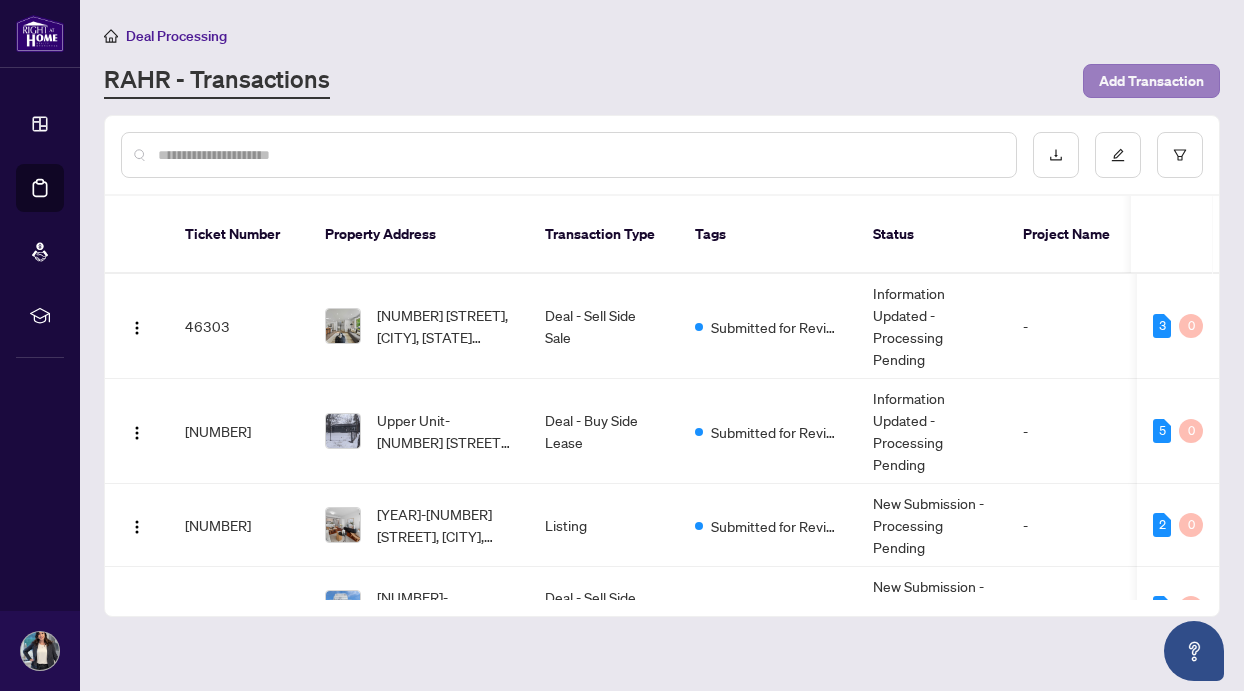 click on "Add Transaction" at bounding box center [1151, 81] 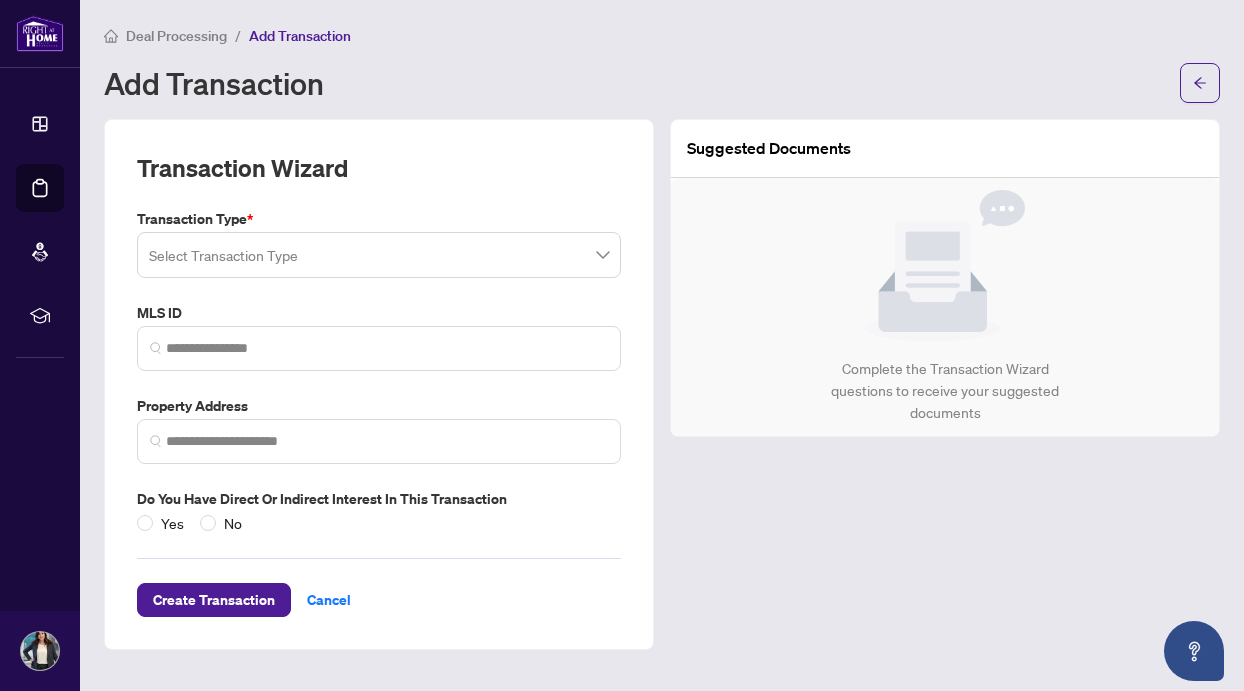 click at bounding box center (370, 258) 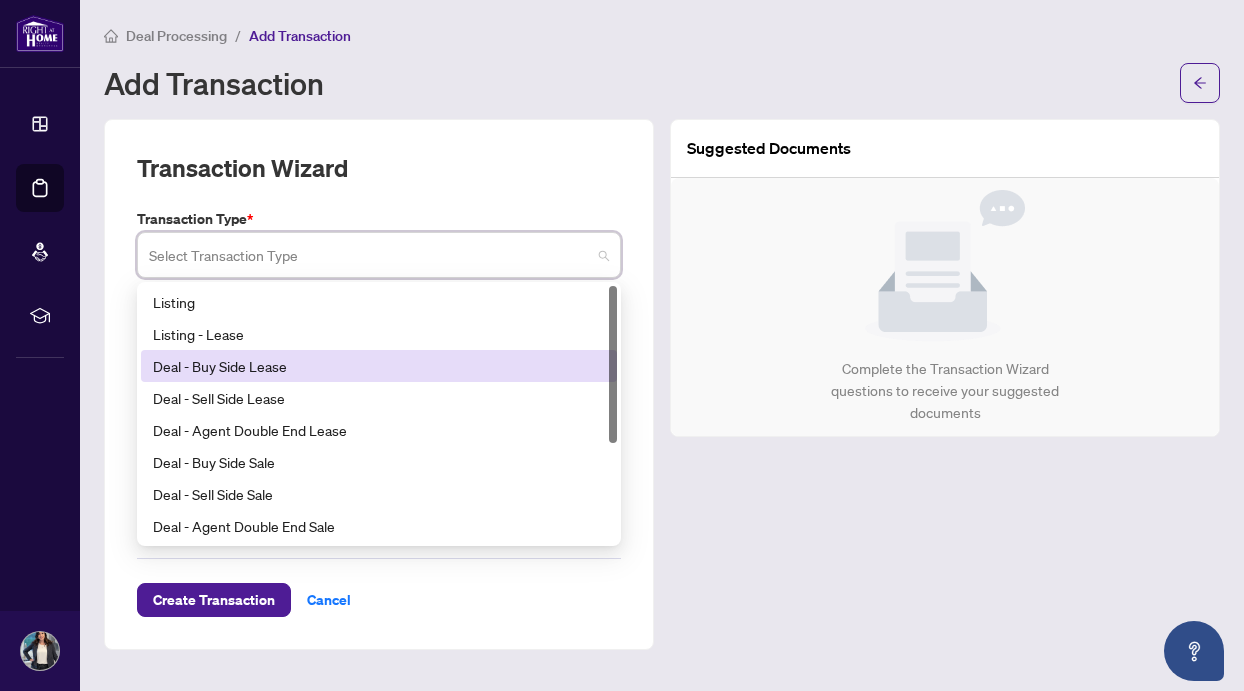 click on "Deal - Buy Side Lease" at bounding box center (379, 366) 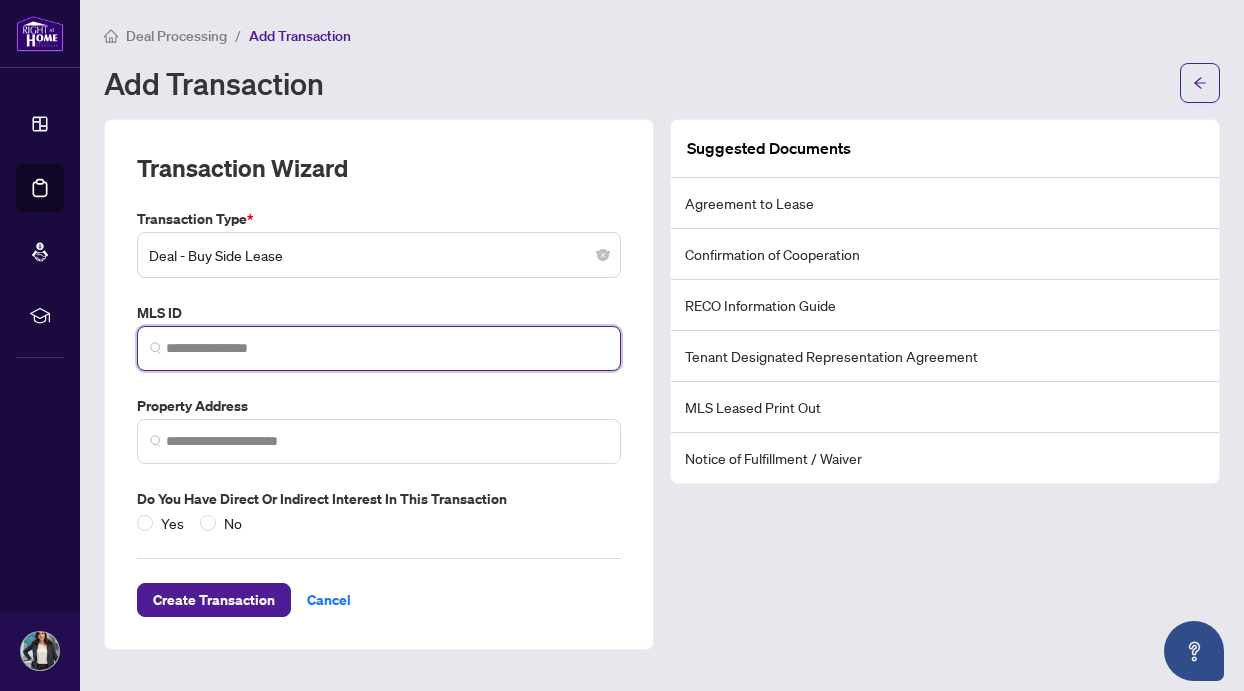 click at bounding box center (387, 348) 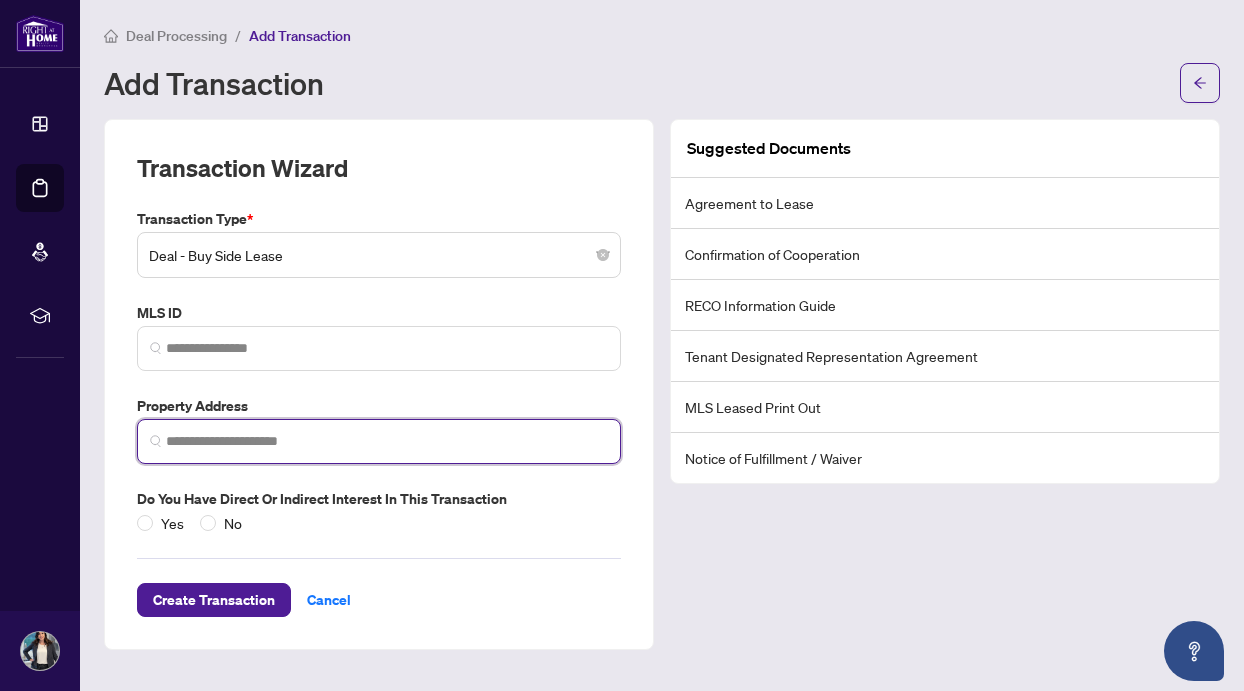 click at bounding box center (387, 441) 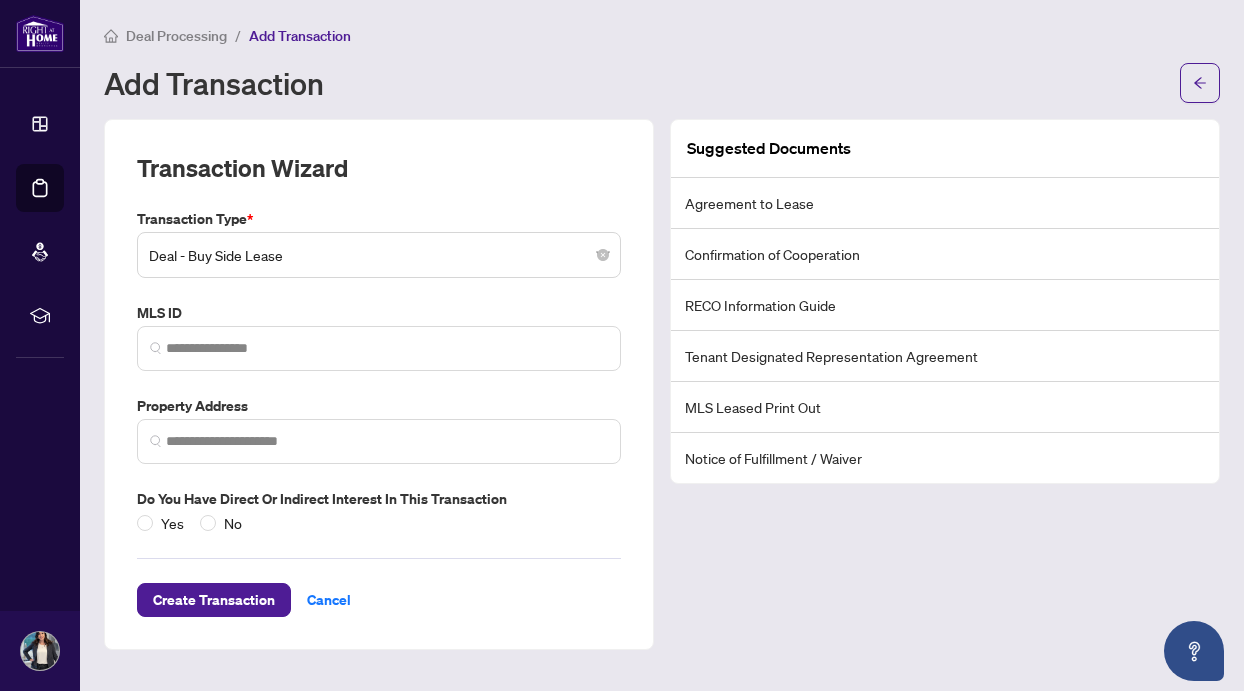 click on "Property Address" at bounding box center [379, 406] 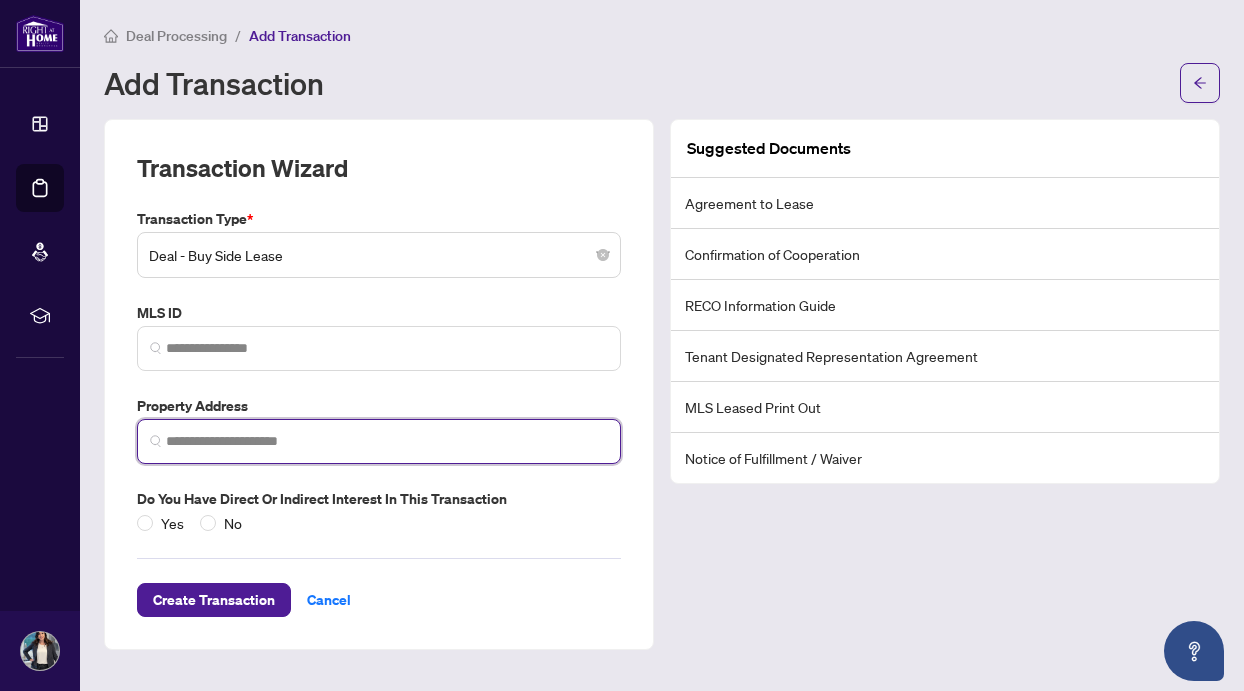click at bounding box center [387, 441] 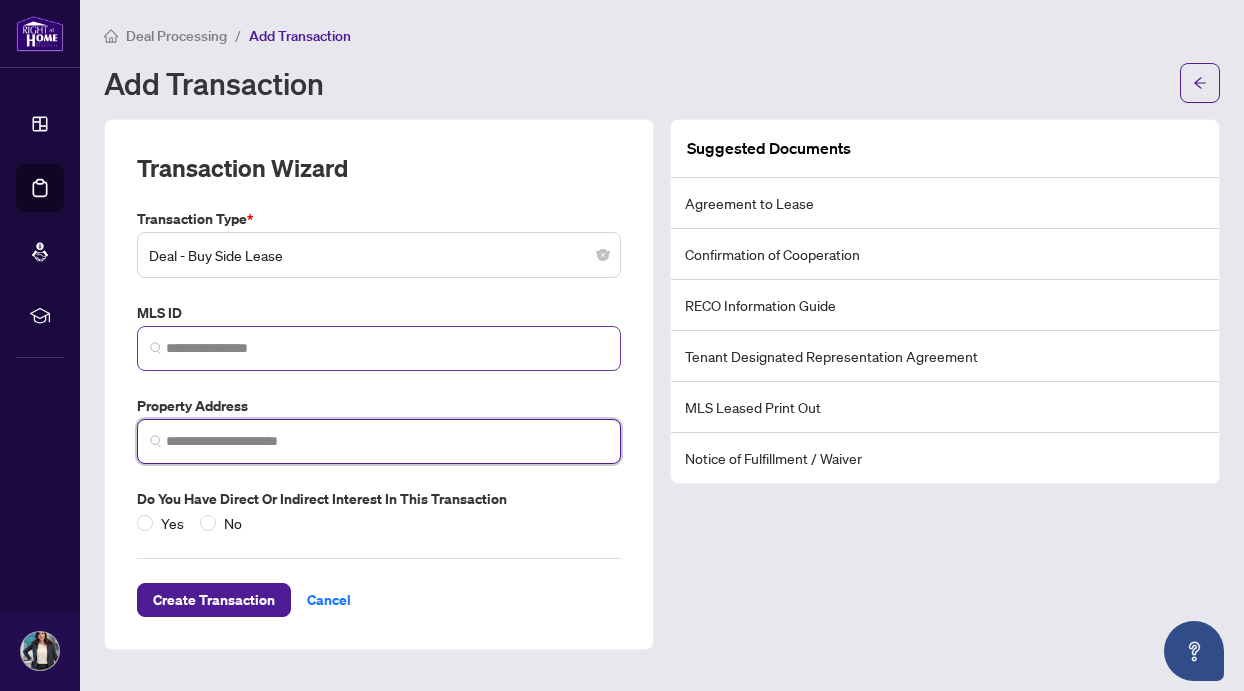 click at bounding box center (379, 348) 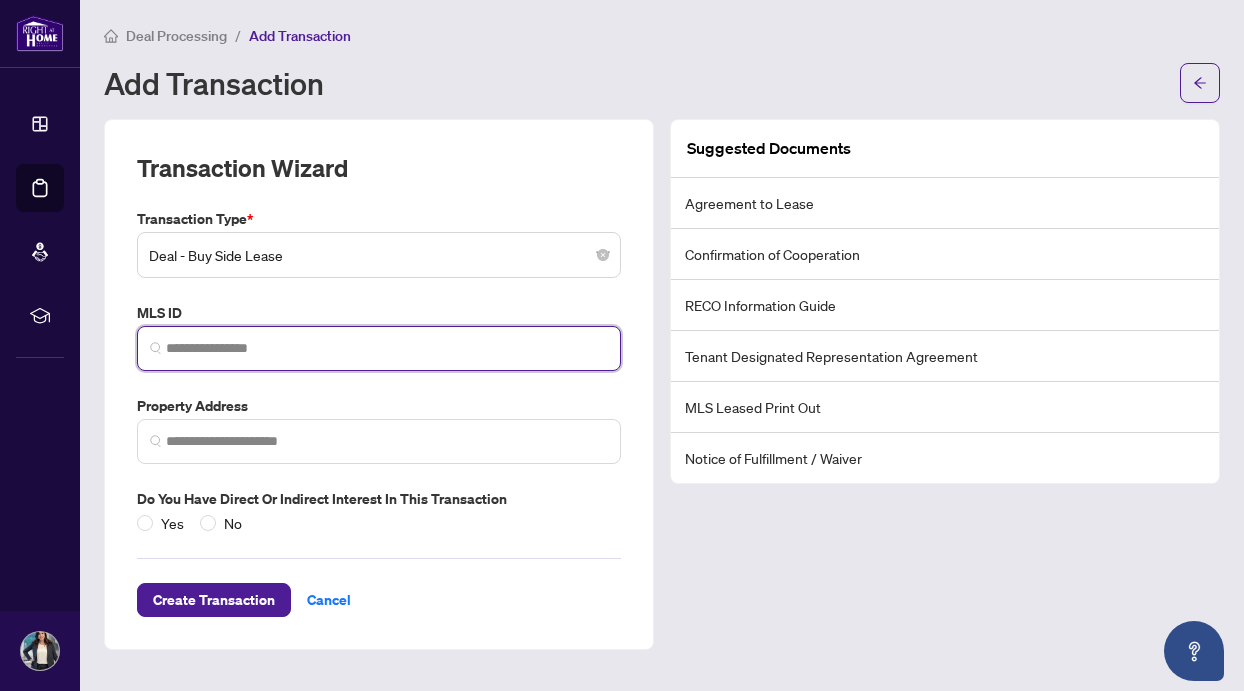 paste on "*********" 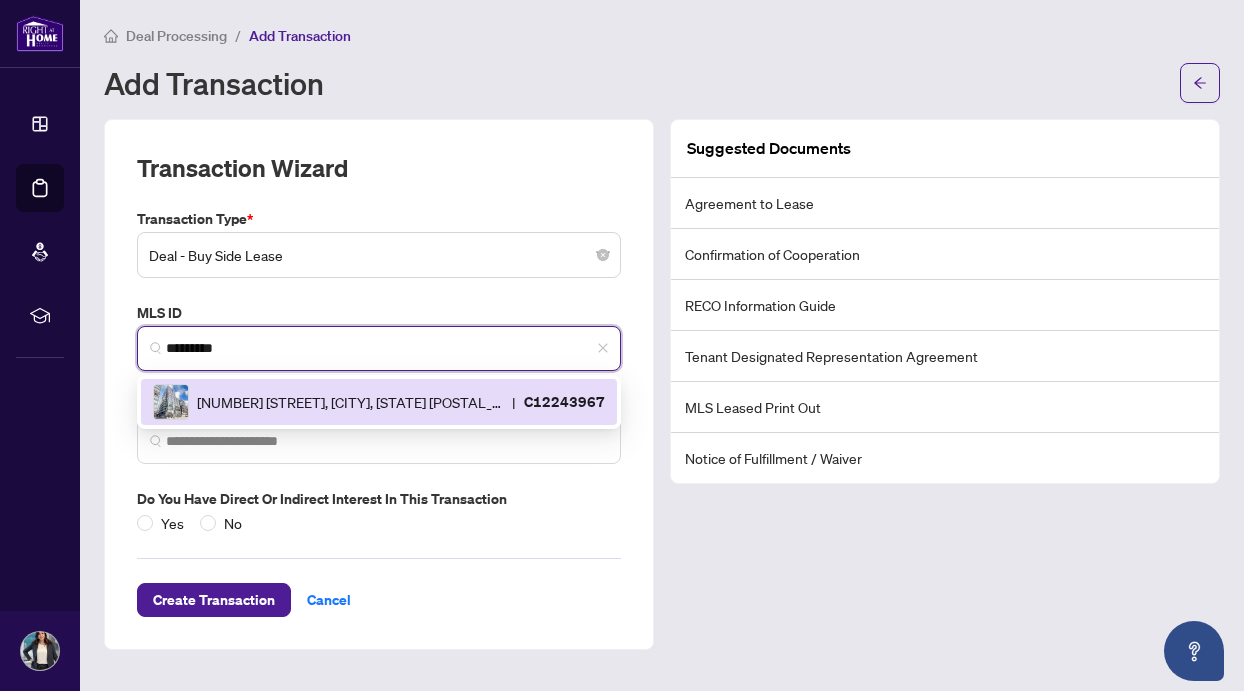 click on "[NUMBER] [STREET], [CITY], [STATE] [POSTAL_CODE], [COUNTRY]" at bounding box center [350, 402] 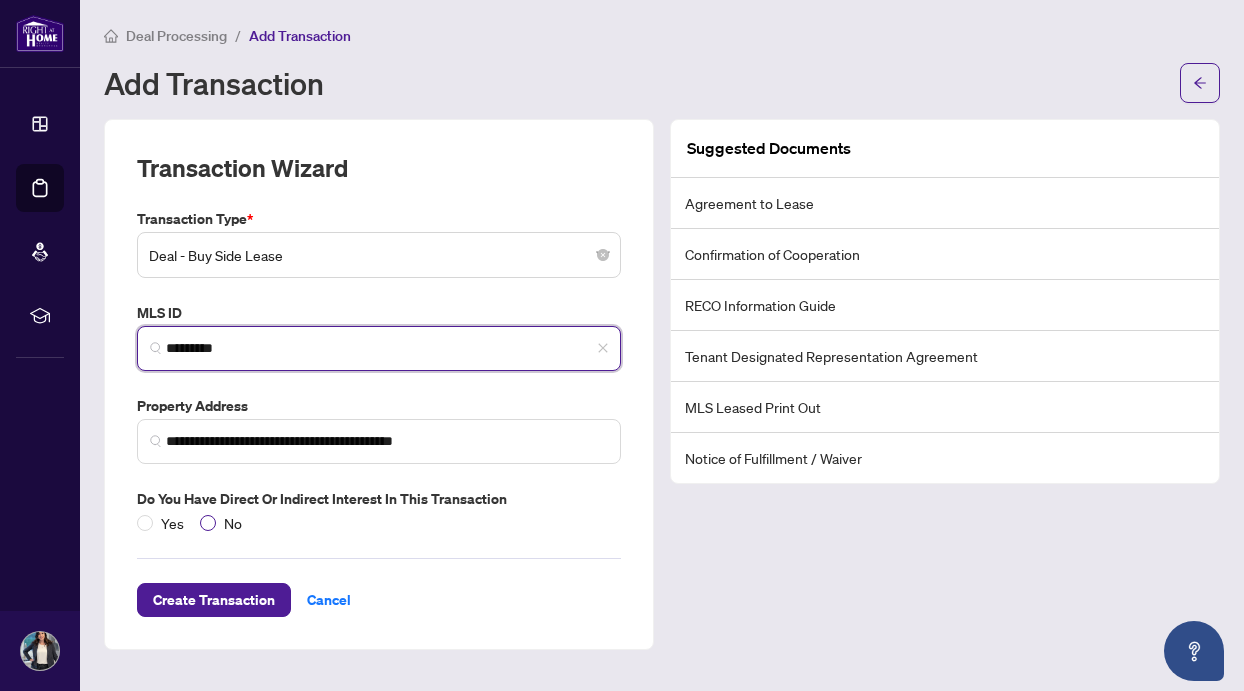 type on "*********" 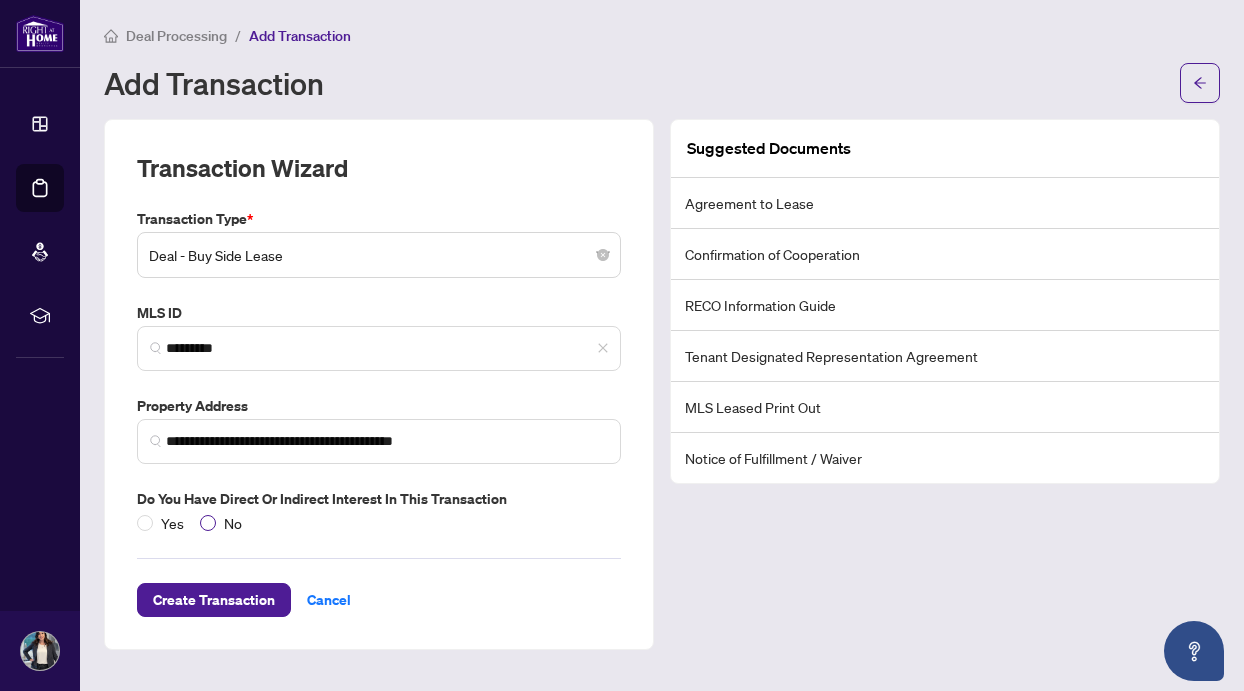 click at bounding box center [208, 523] 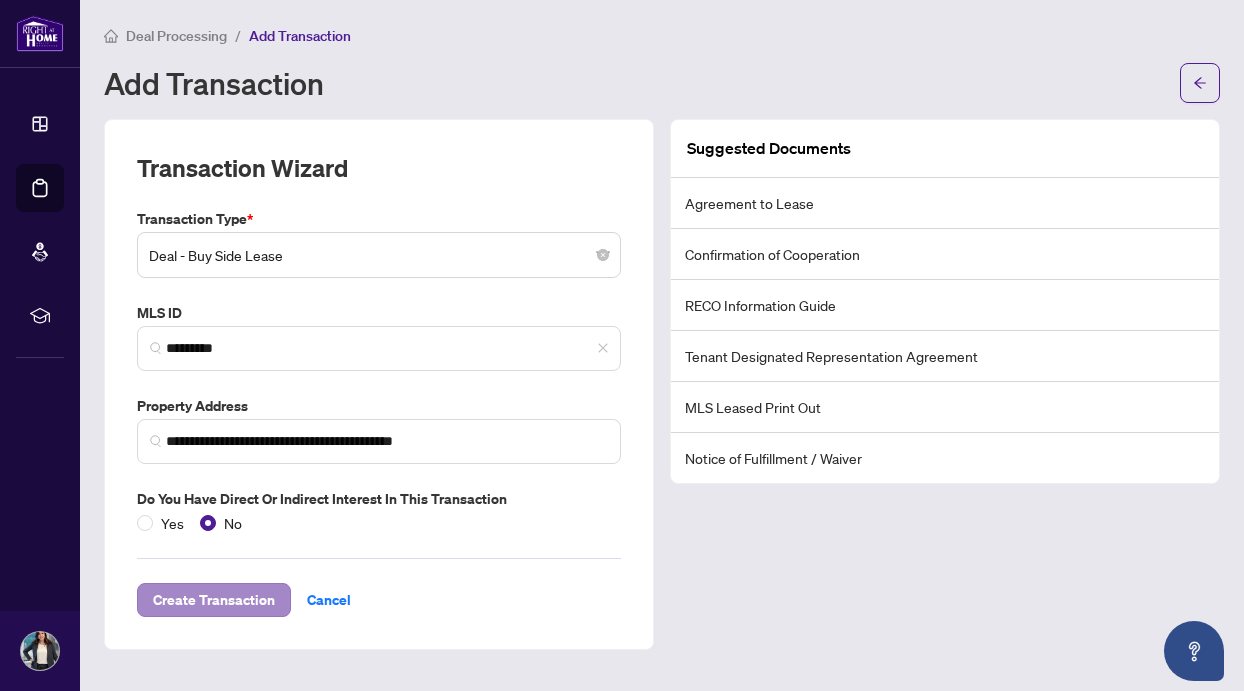 click on "Create Transaction" at bounding box center [214, 600] 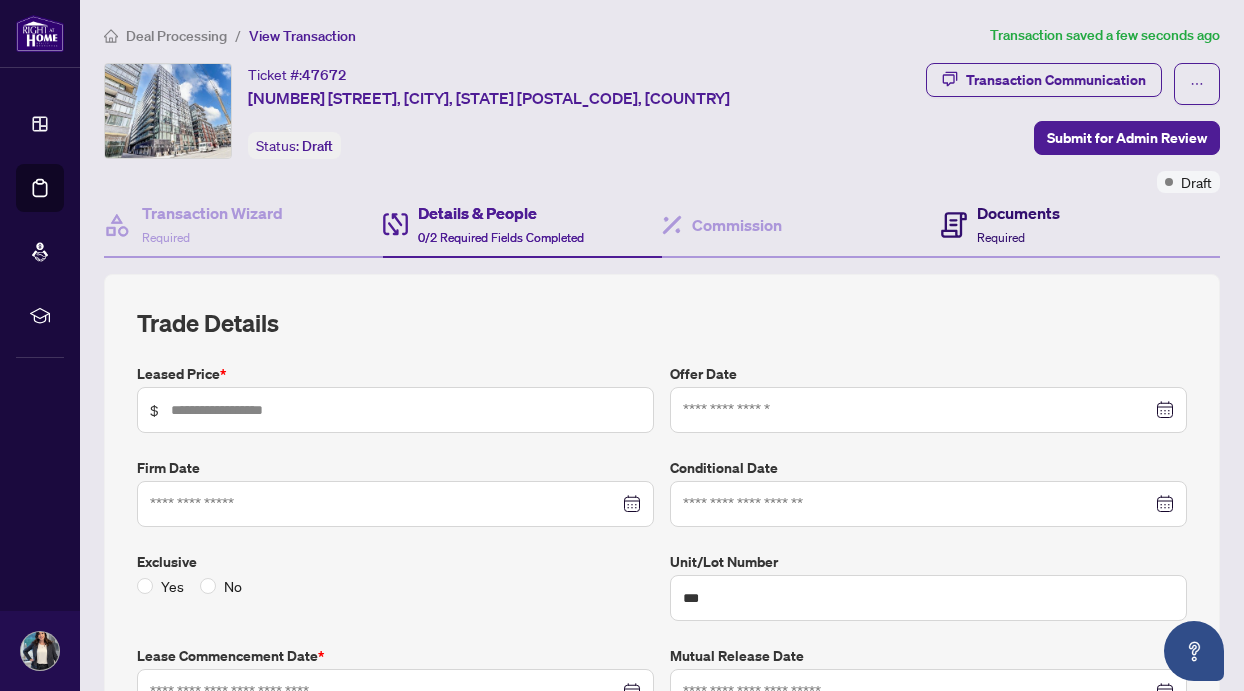 click on "Documents Required" at bounding box center (1018, 224) 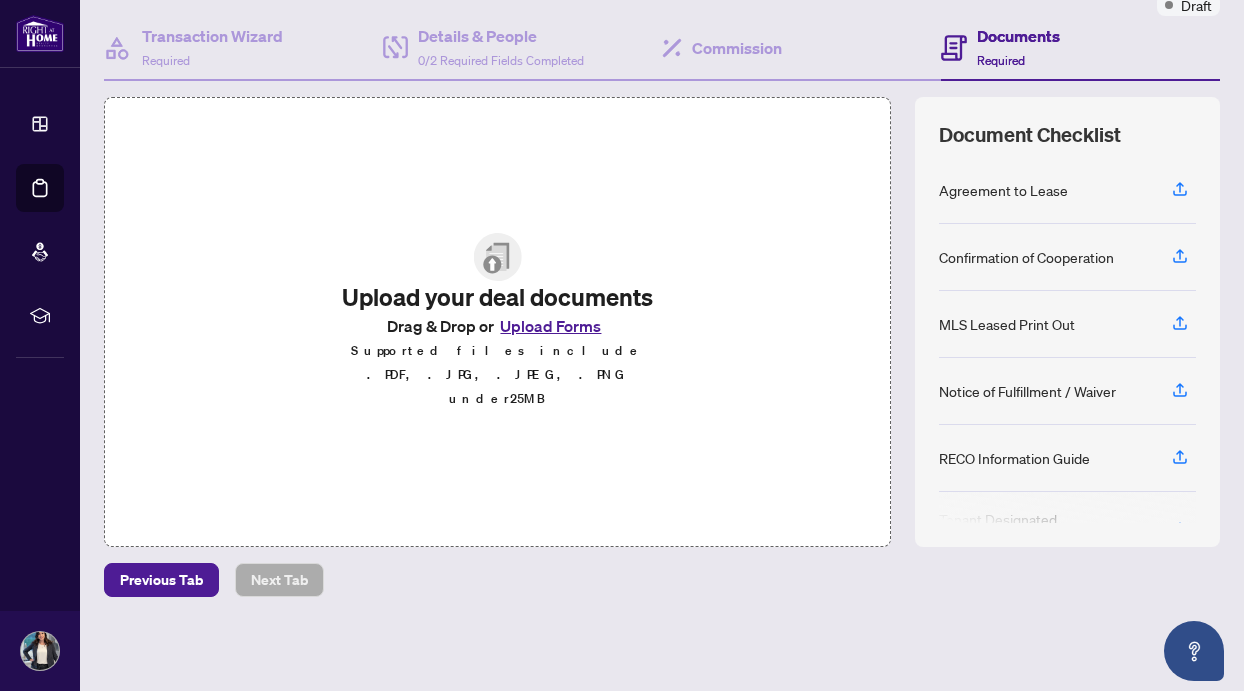 scroll, scrollTop: 176, scrollLeft: 0, axis: vertical 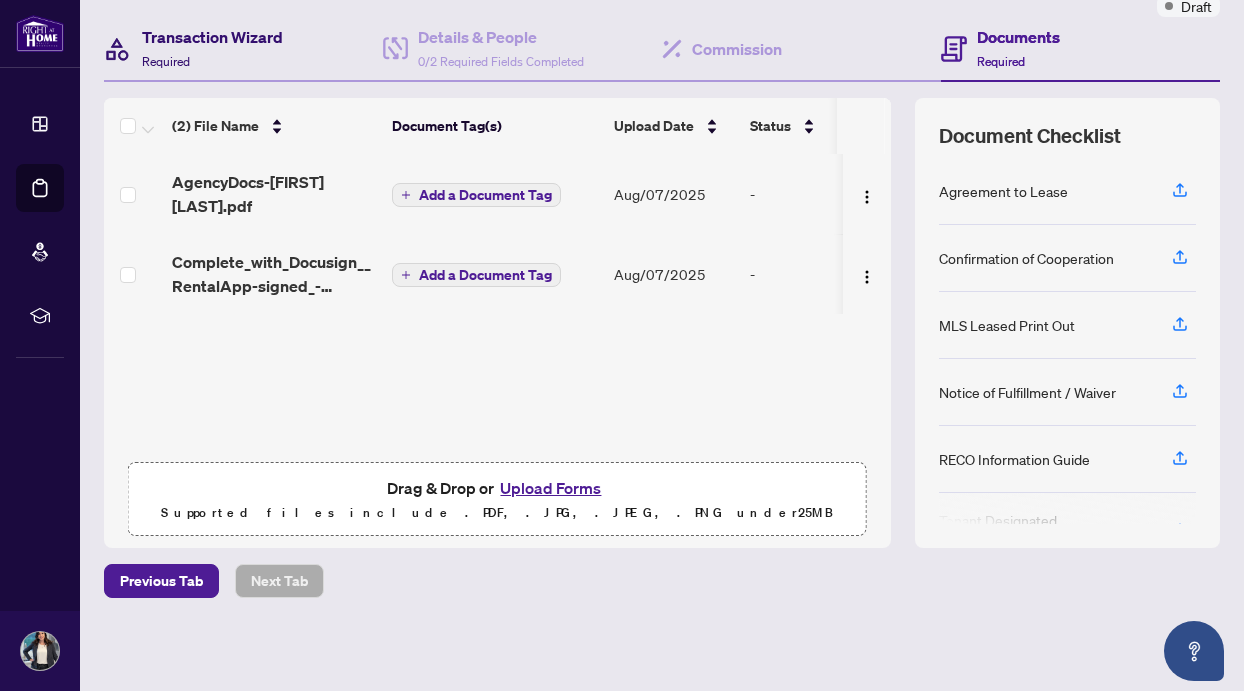 click on "Transaction Wizard" at bounding box center [212, 37] 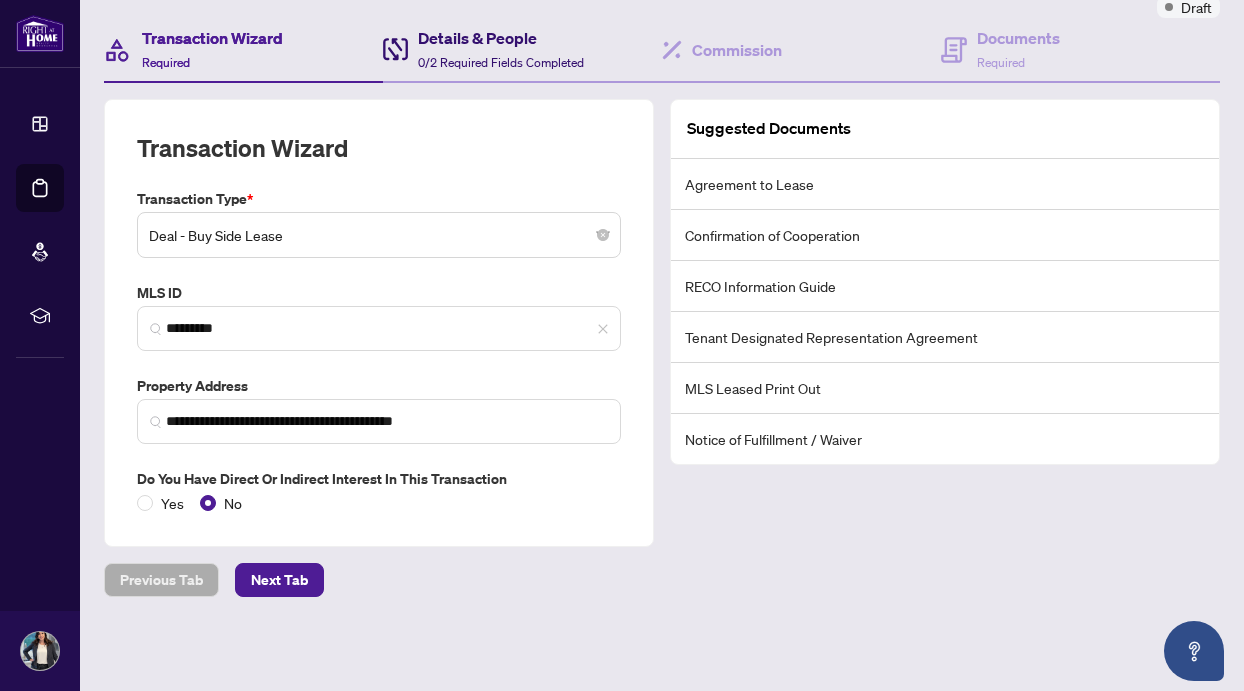 click on "Details & People" at bounding box center (501, 38) 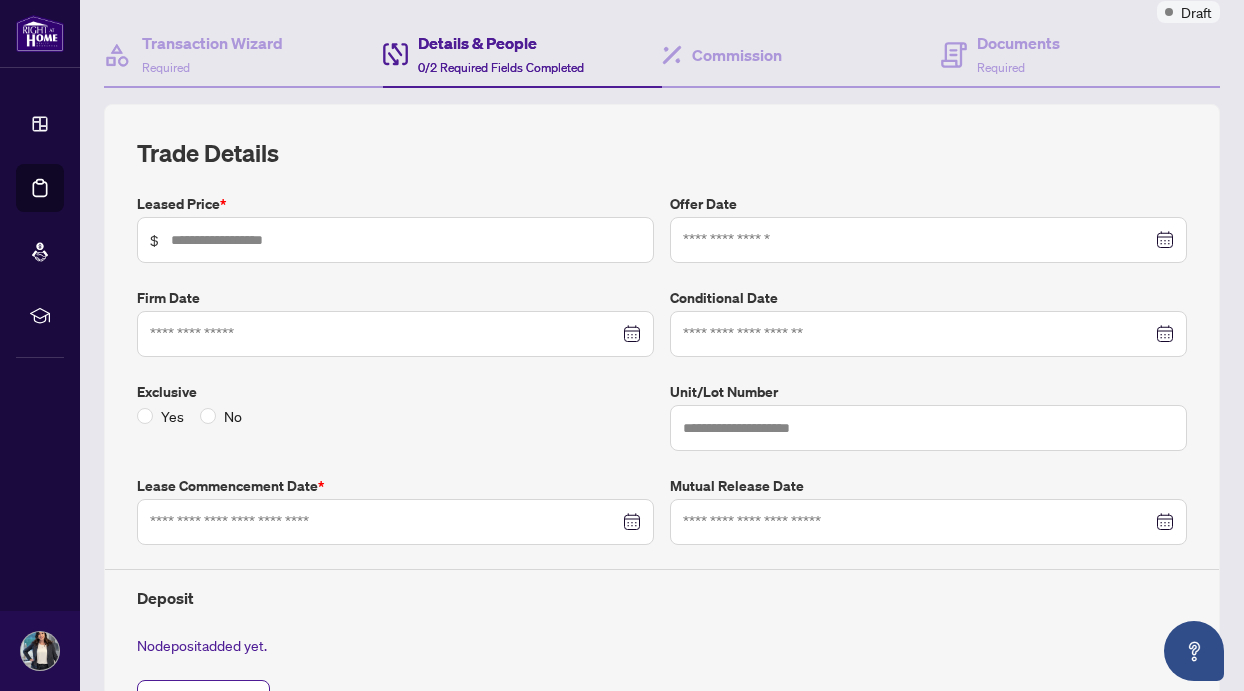 type on "***" 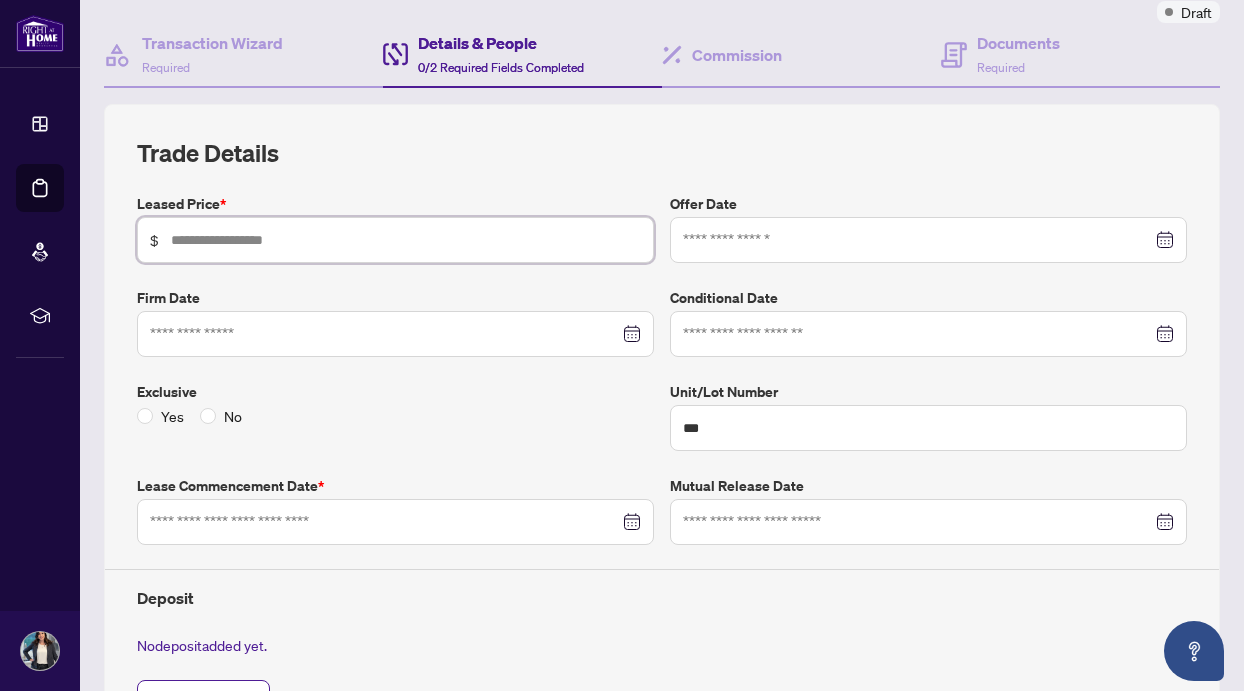 click at bounding box center [406, 240] 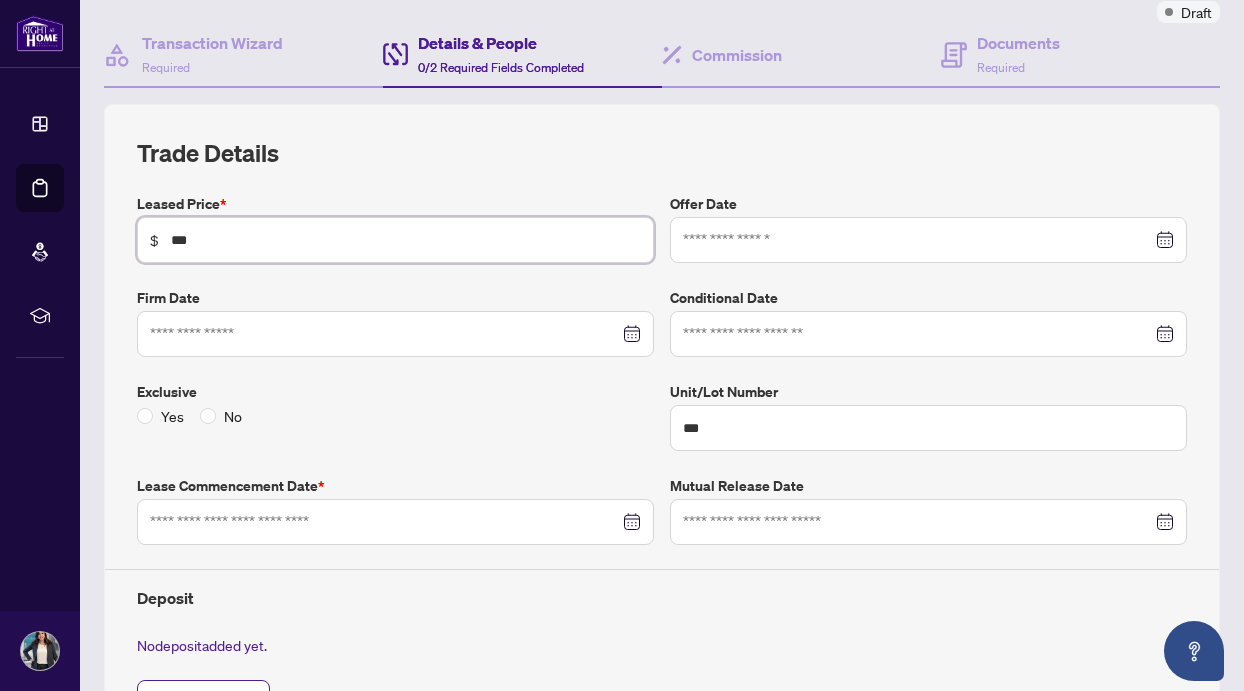type on "*****" 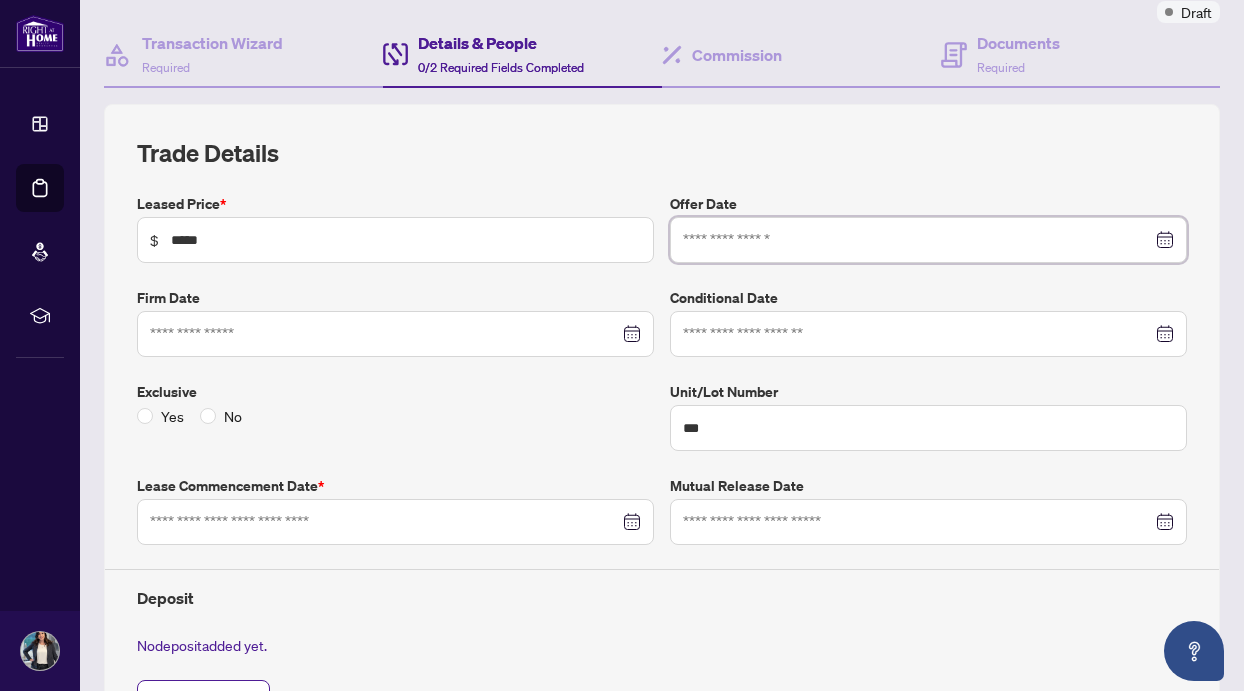 click at bounding box center (928, 240) 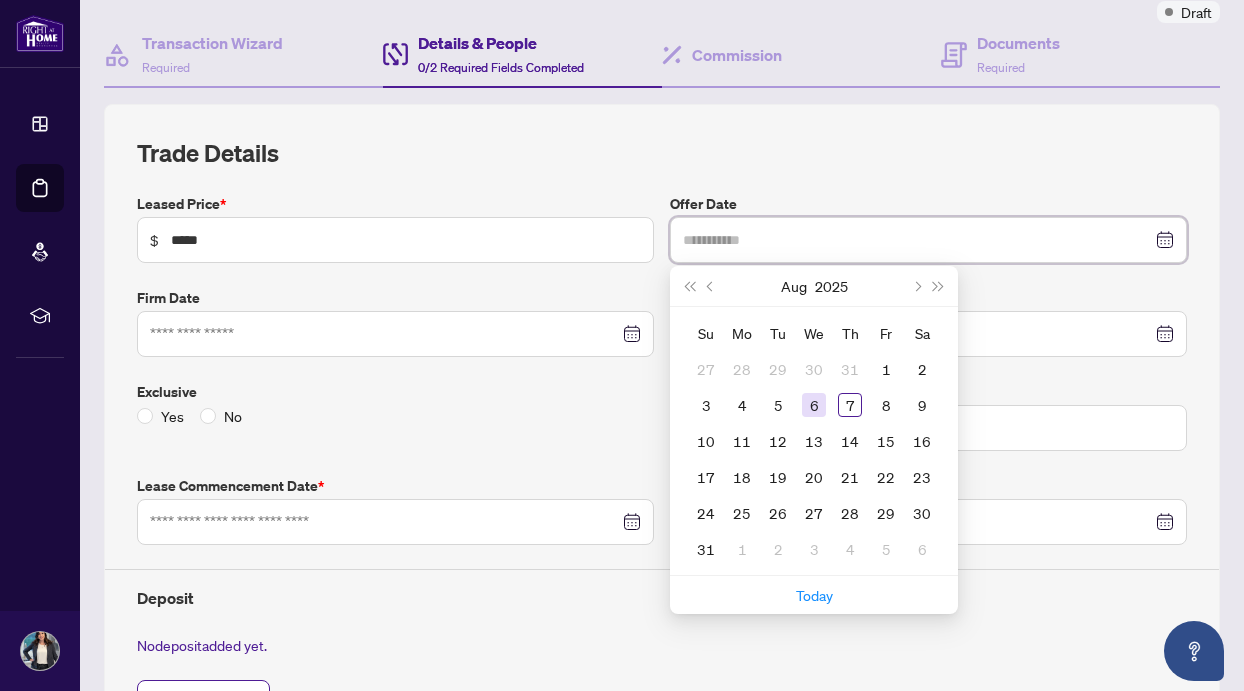 type on "**********" 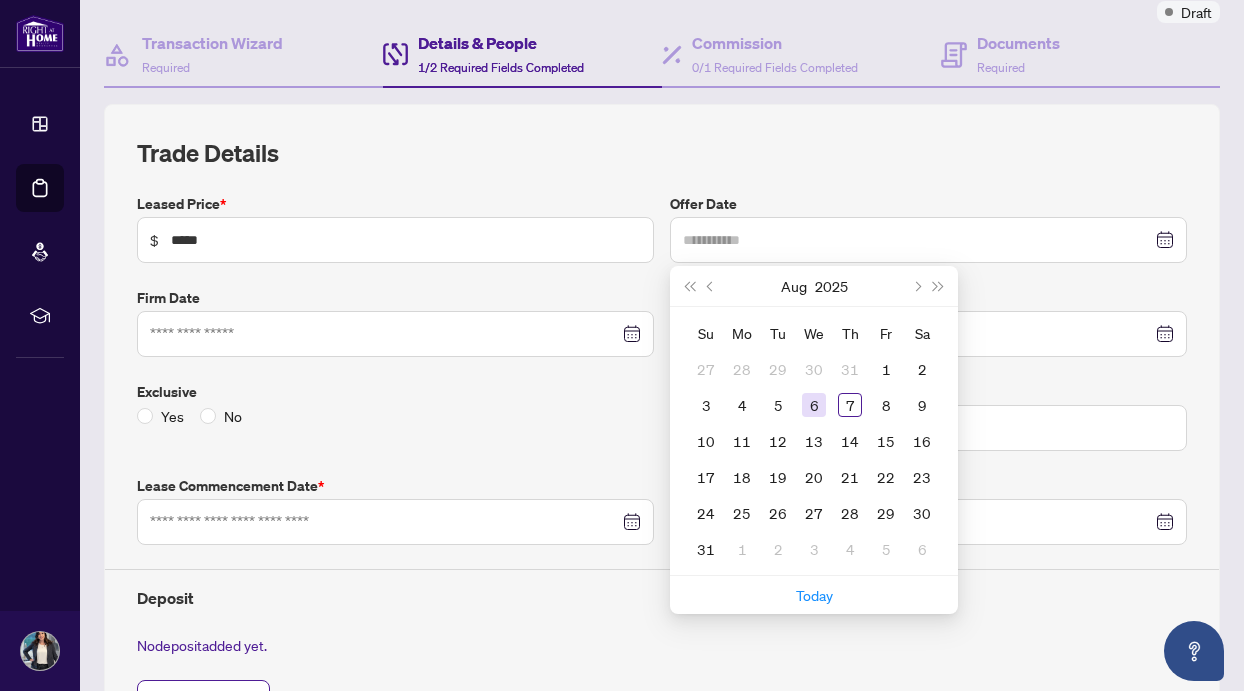 click on "6" at bounding box center (814, 405) 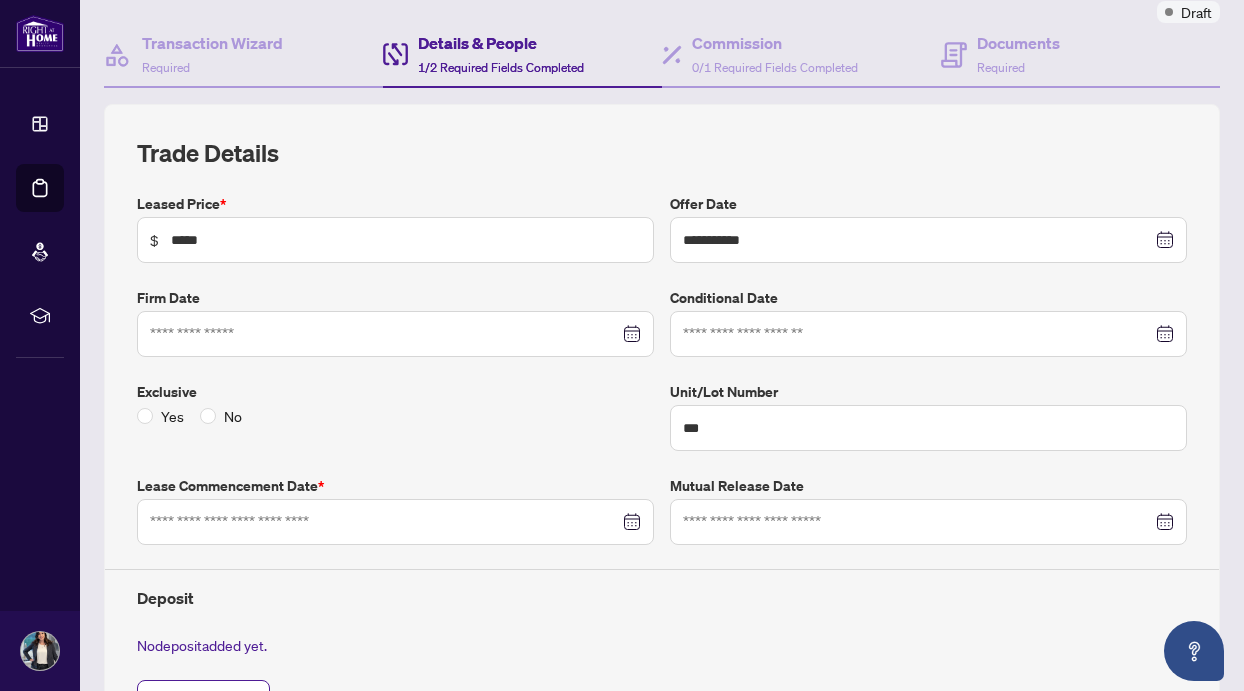 click at bounding box center [395, 334] 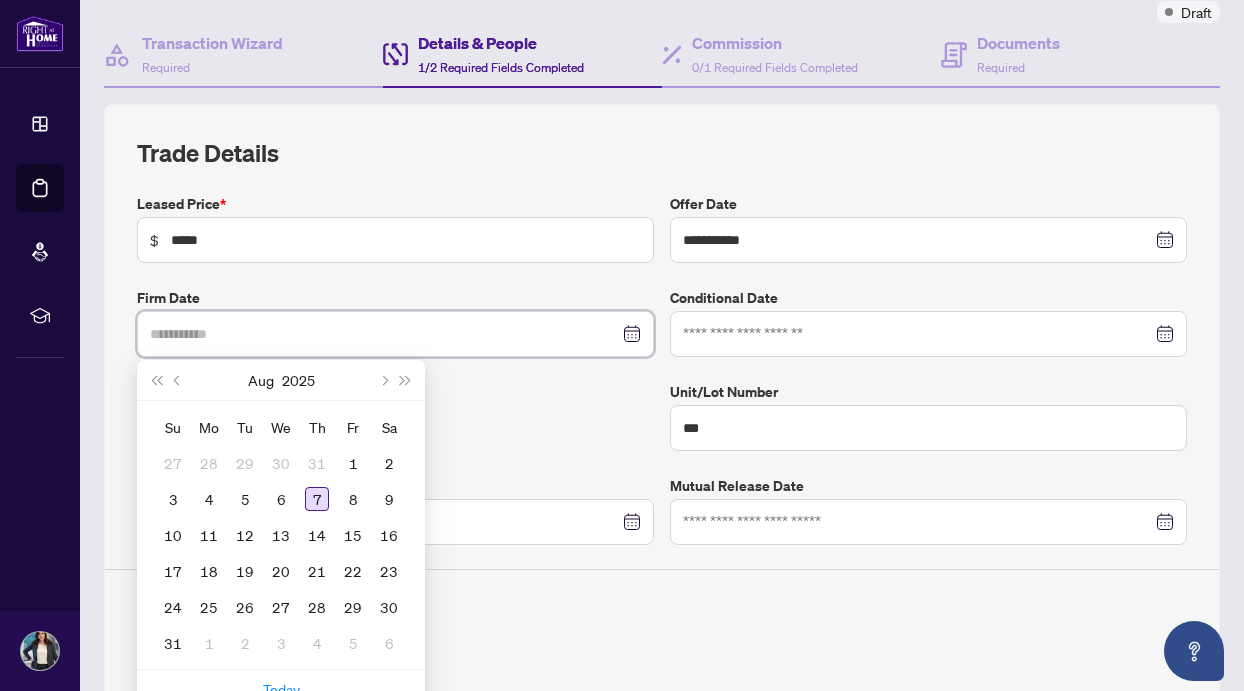type on "**********" 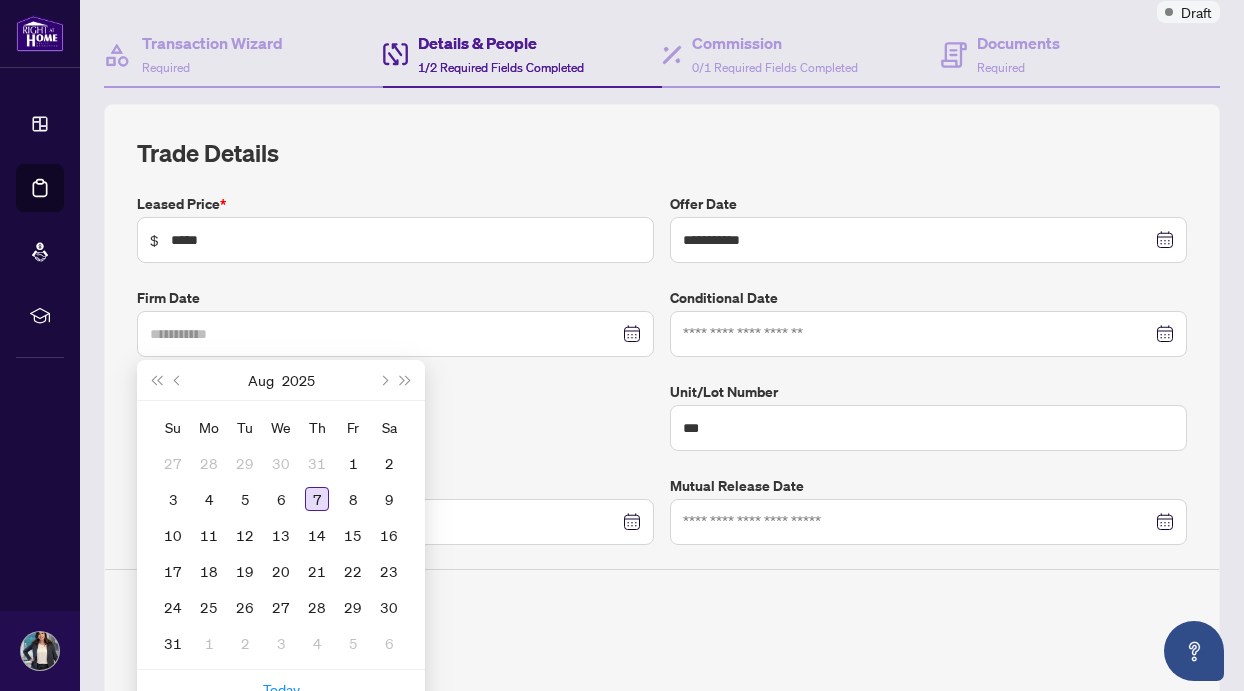 click on "7" at bounding box center [317, 499] 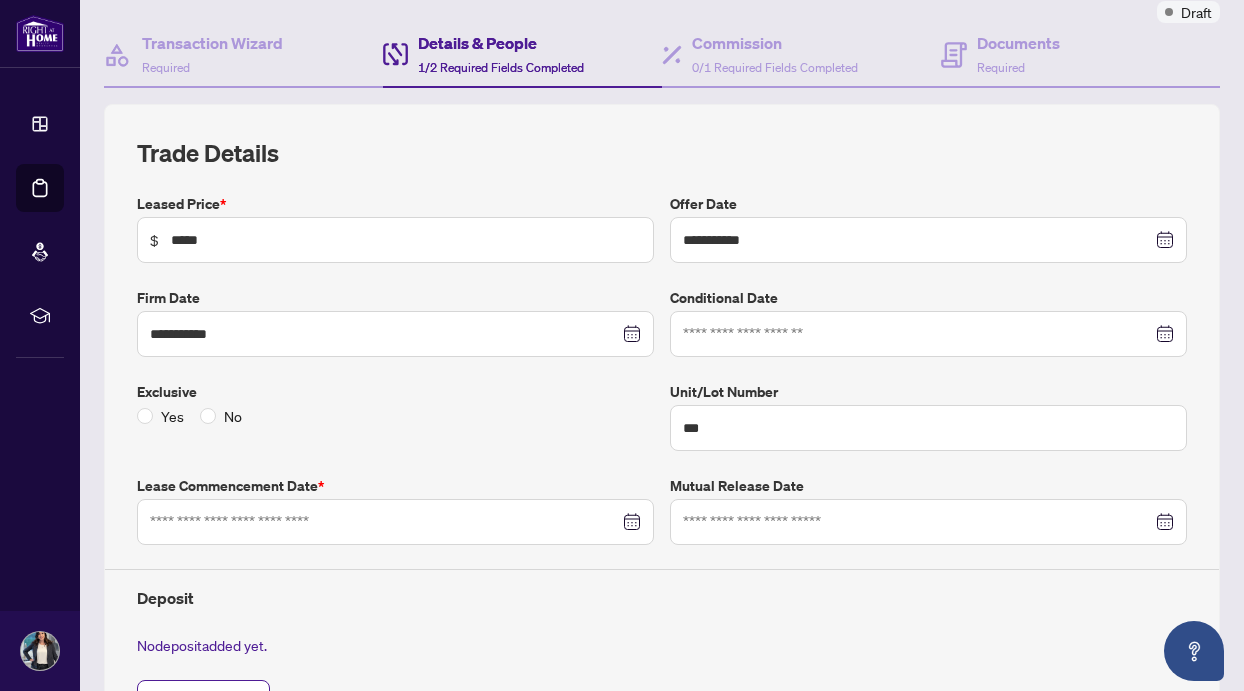 click on "**********" at bounding box center (662, 466) 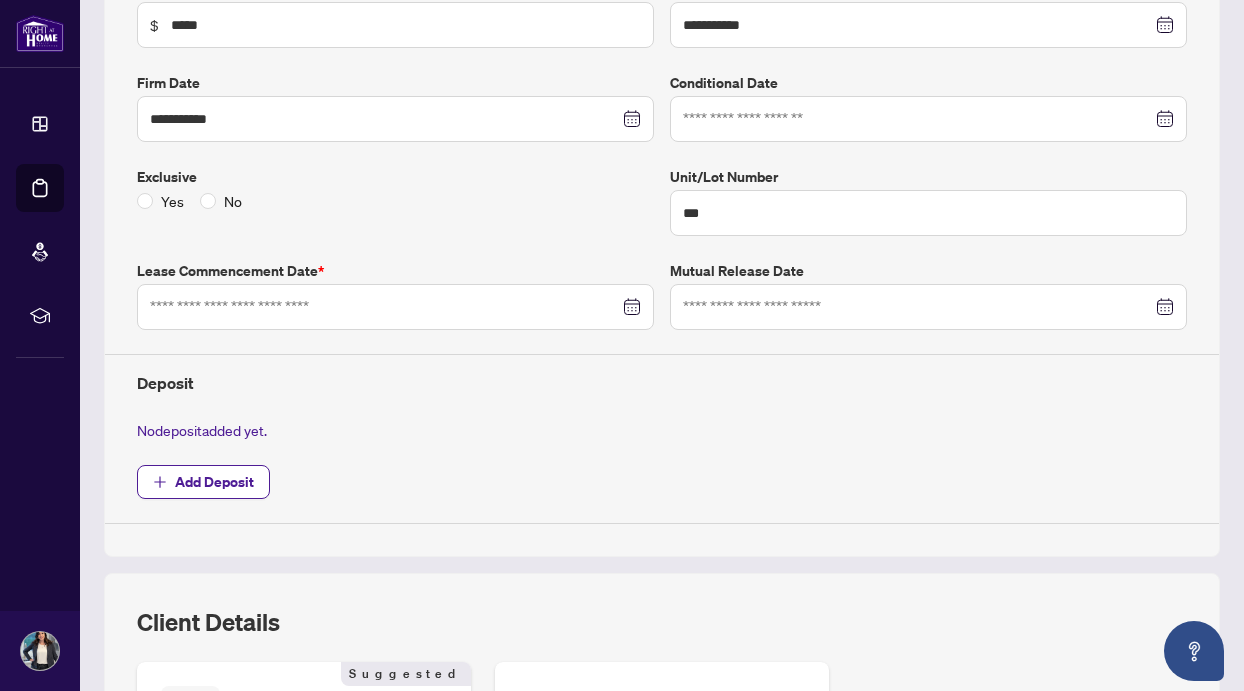 scroll, scrollTop: 390, scrollLeft: 0, axis: vertical 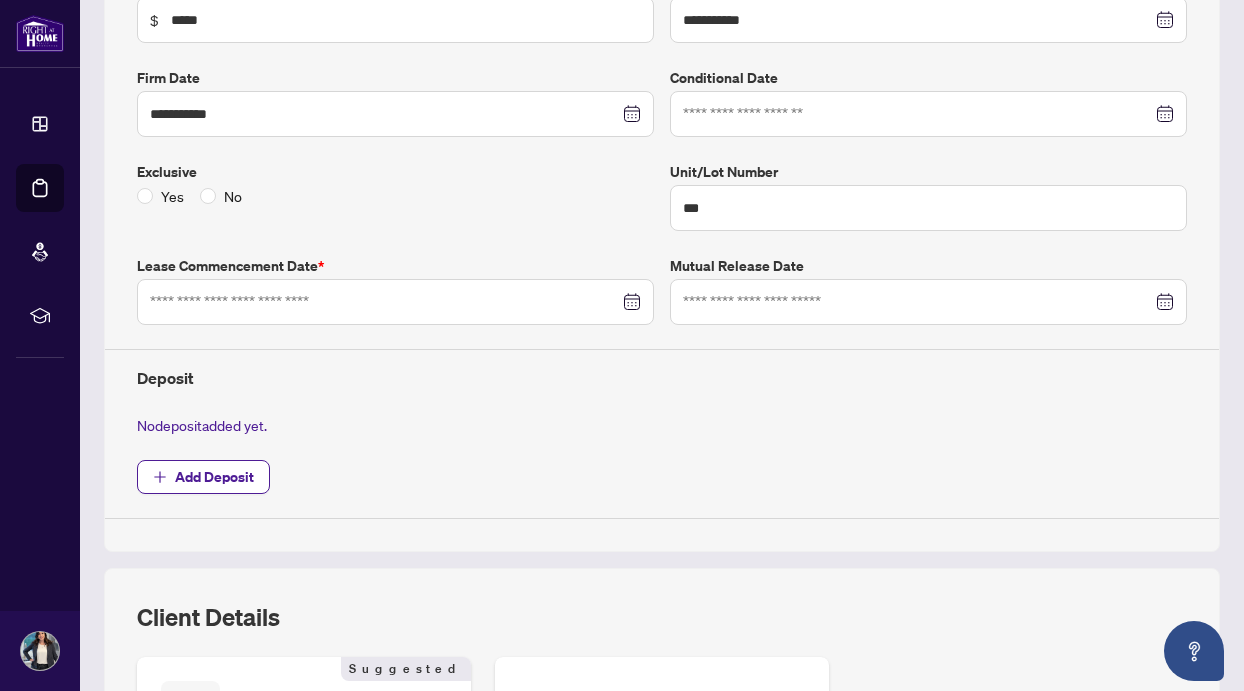 click at bounding box center [395, 302] 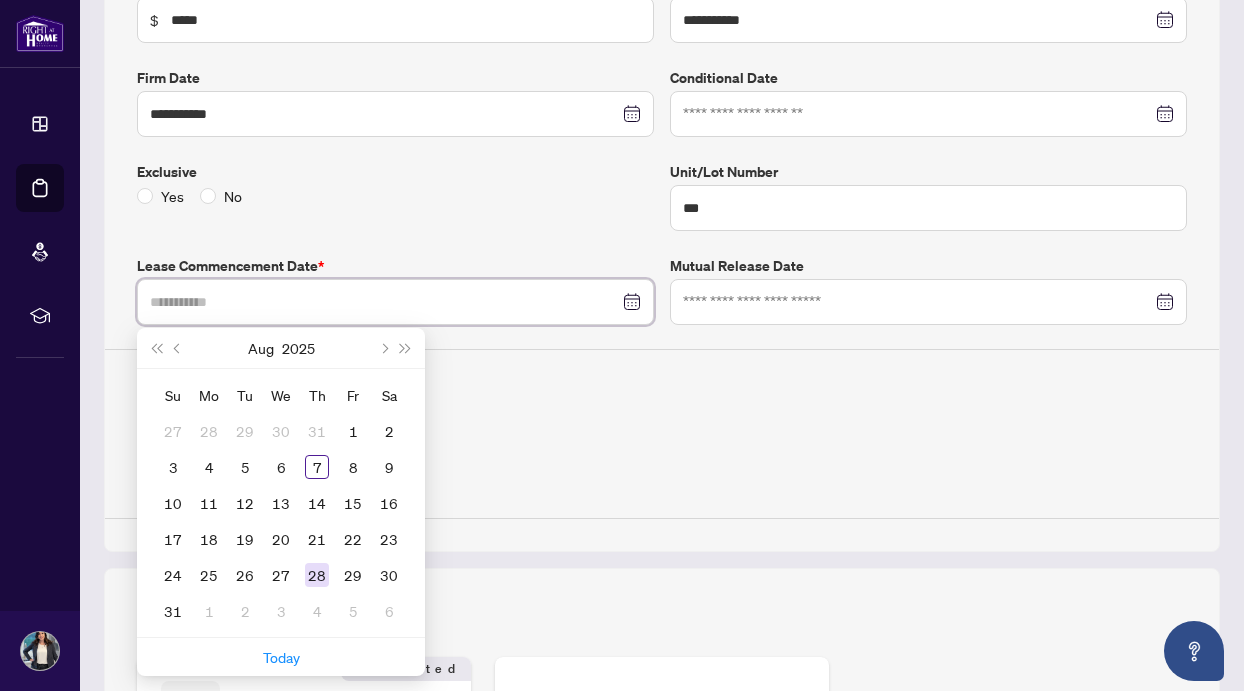 type on "**********" 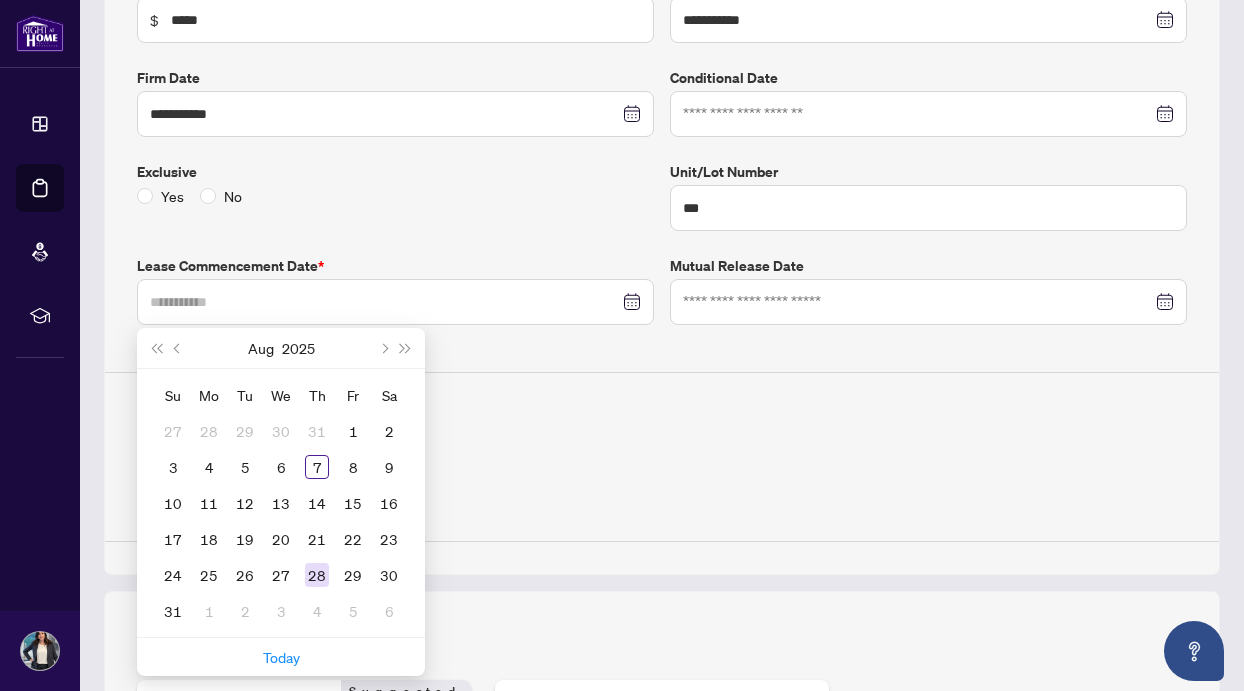 click on "28" at bounding box center (317, 575) 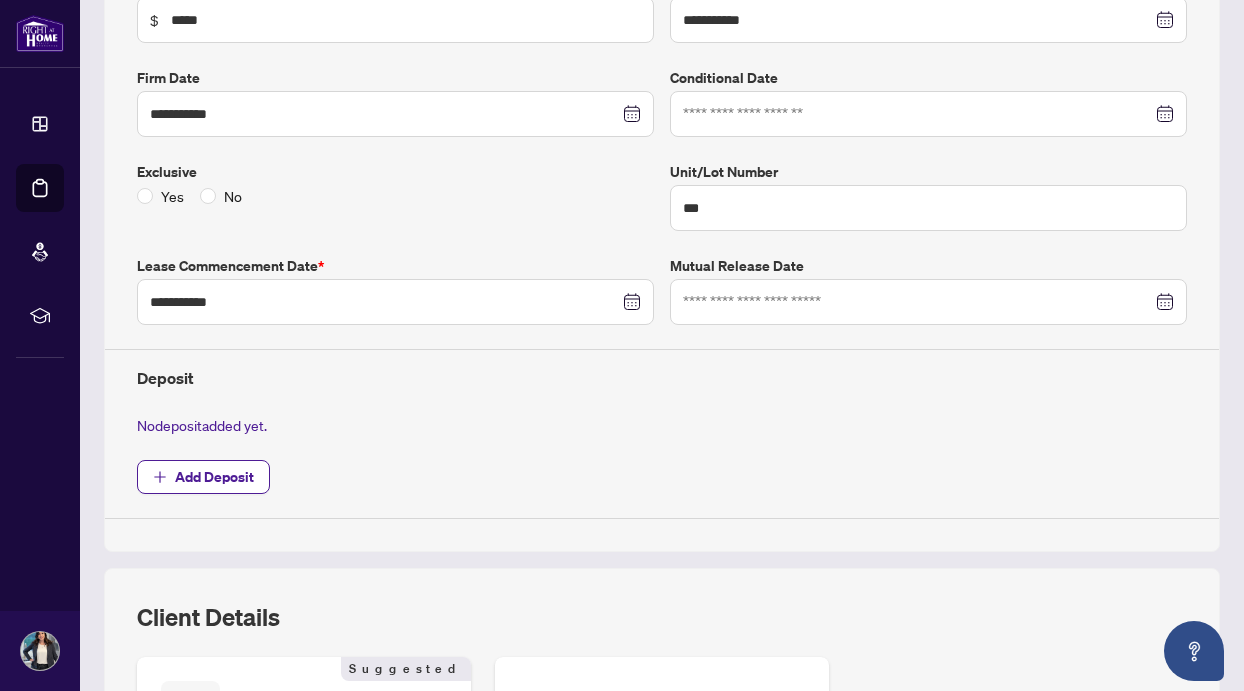 click on "**********" at bounding box center [662, 246] 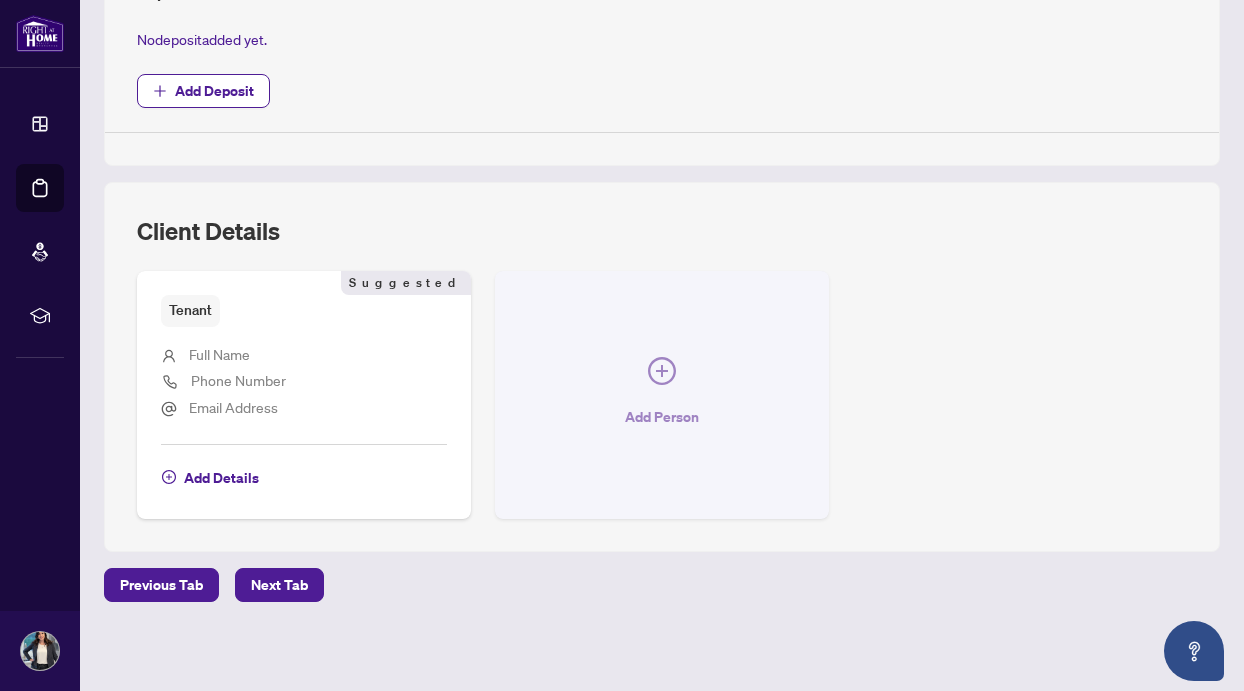 scroll, scrollTop: 775, scrollLeft: 0, axis: vertical 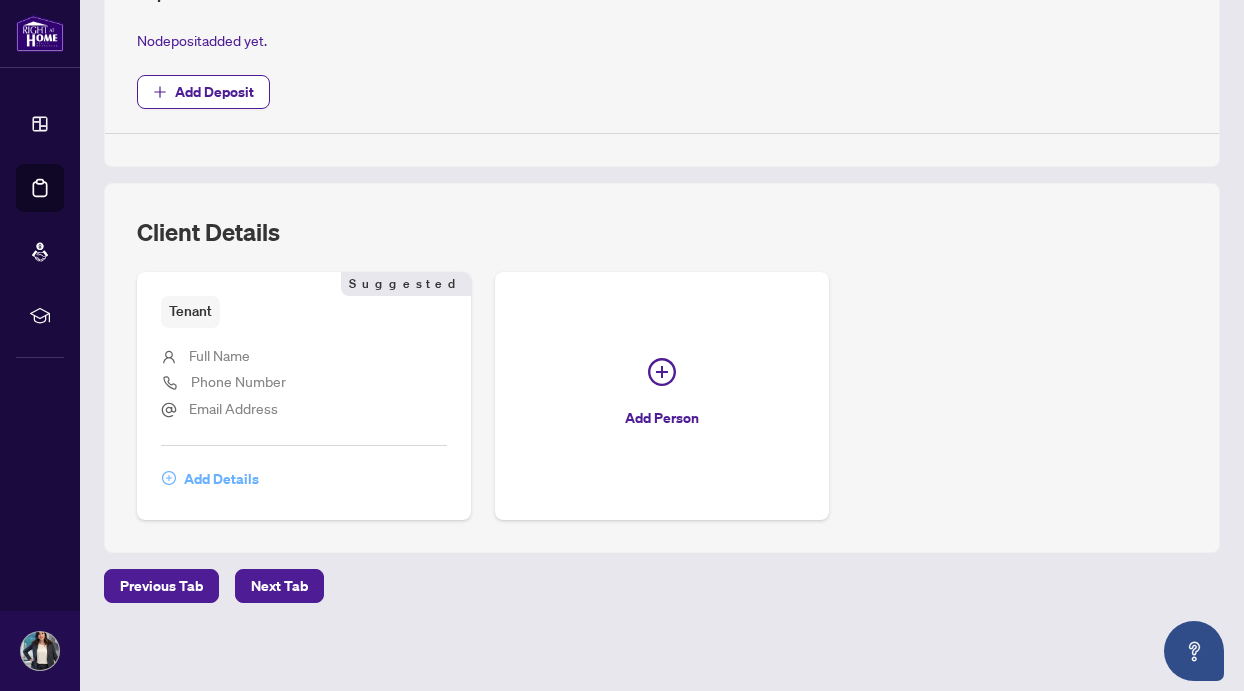 click on "Add Details" at bounding box center (221, 479) 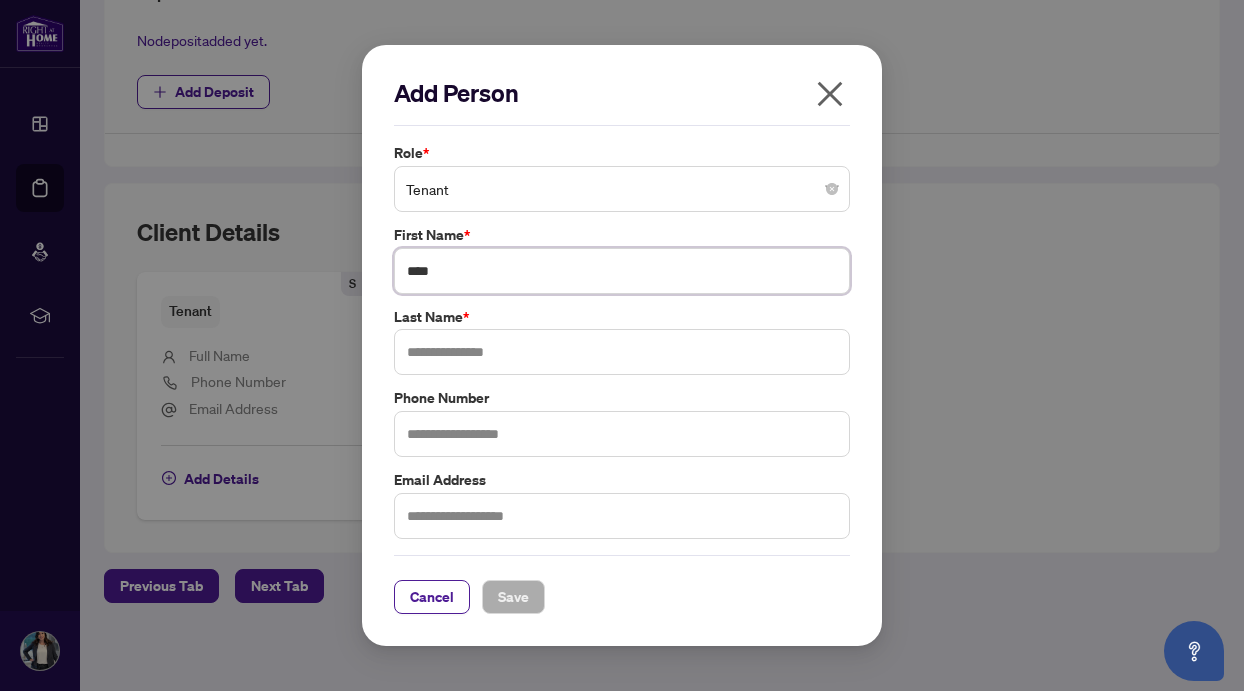 type on "****" 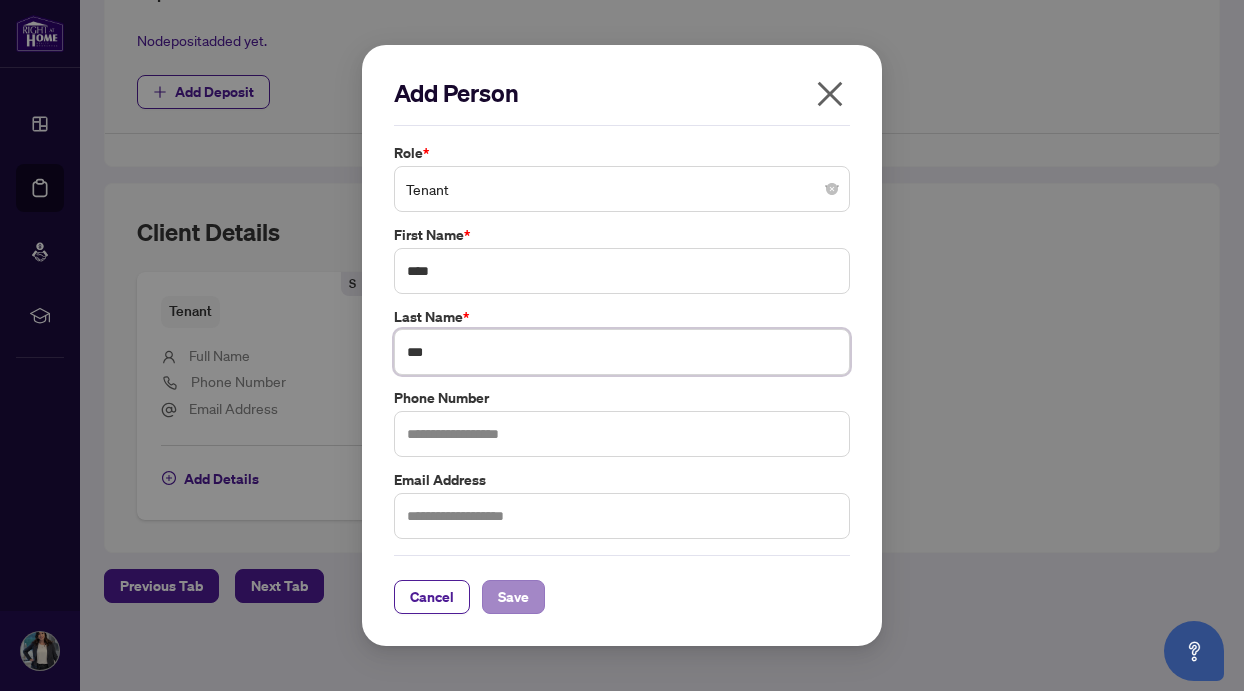 type on "***" 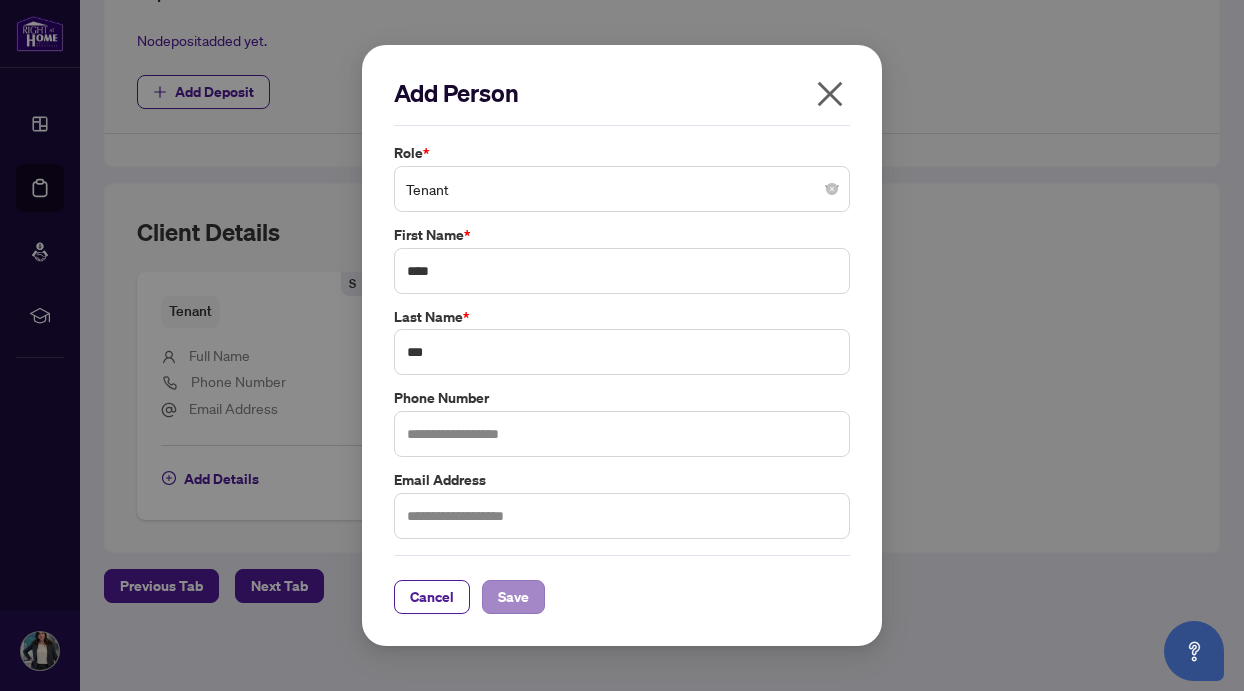 click on "Save" at bounding box center (513, 597) 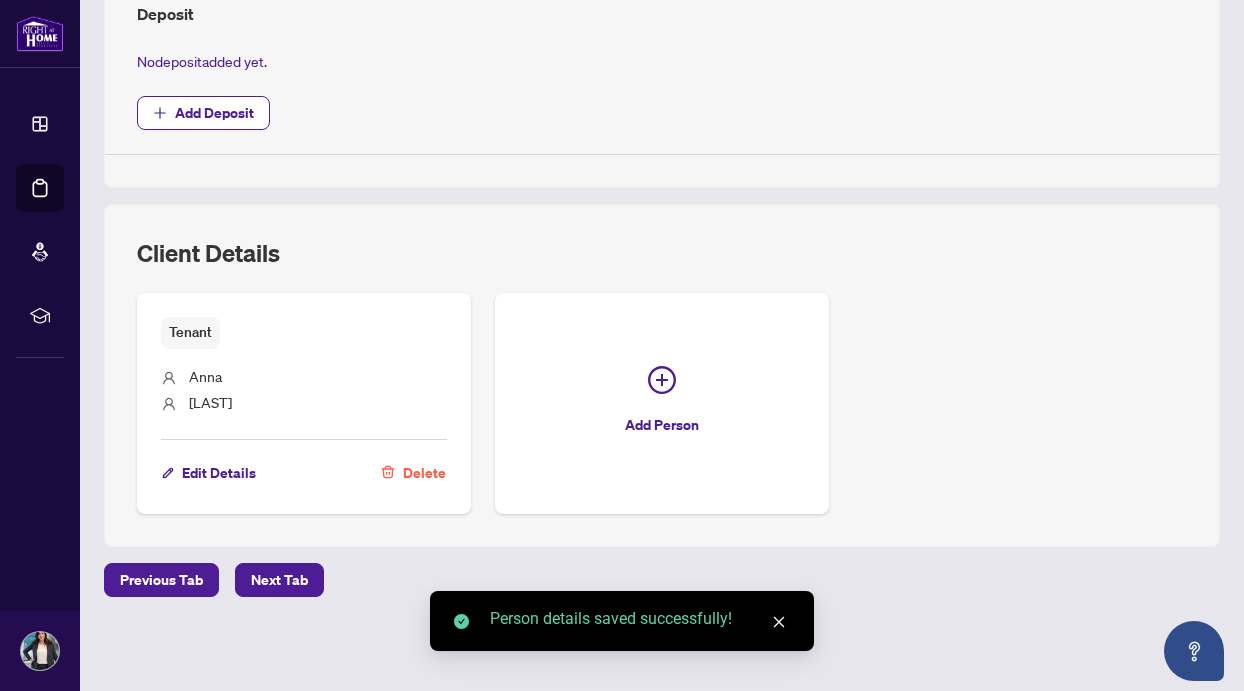 scroll, scrollTop: 748, scrollLeft: 0, axis: vertical 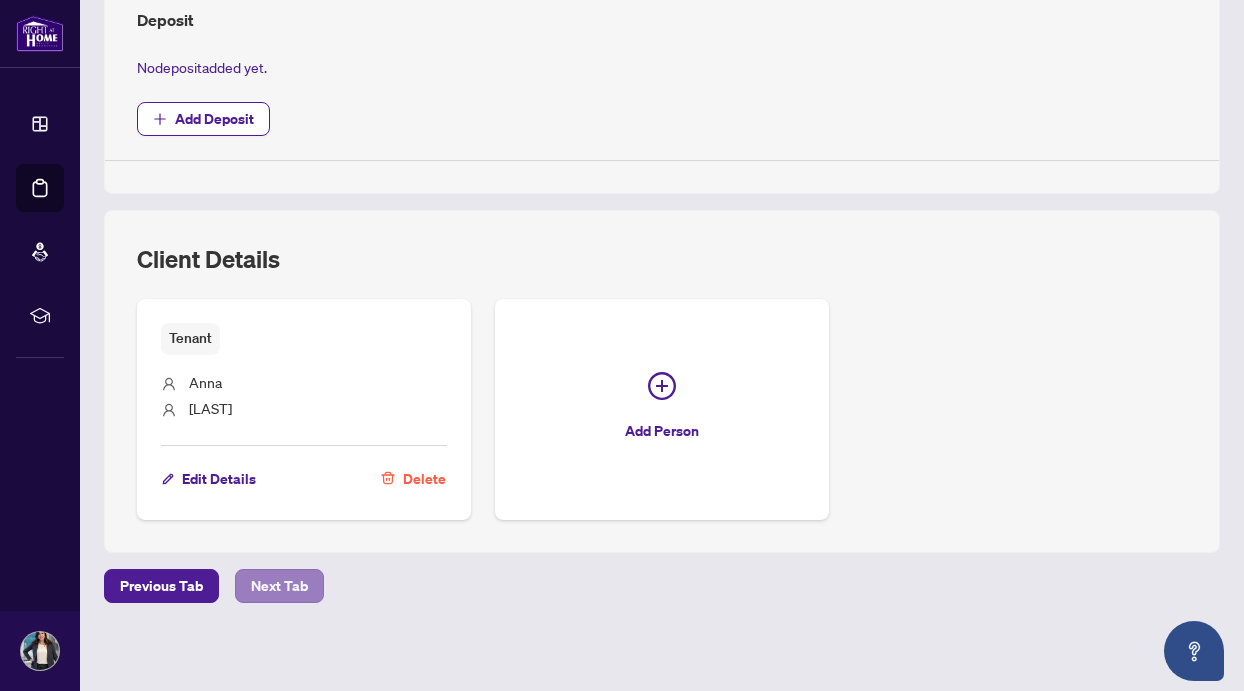 click on "Next Tab" at bounding box center (279, 586) 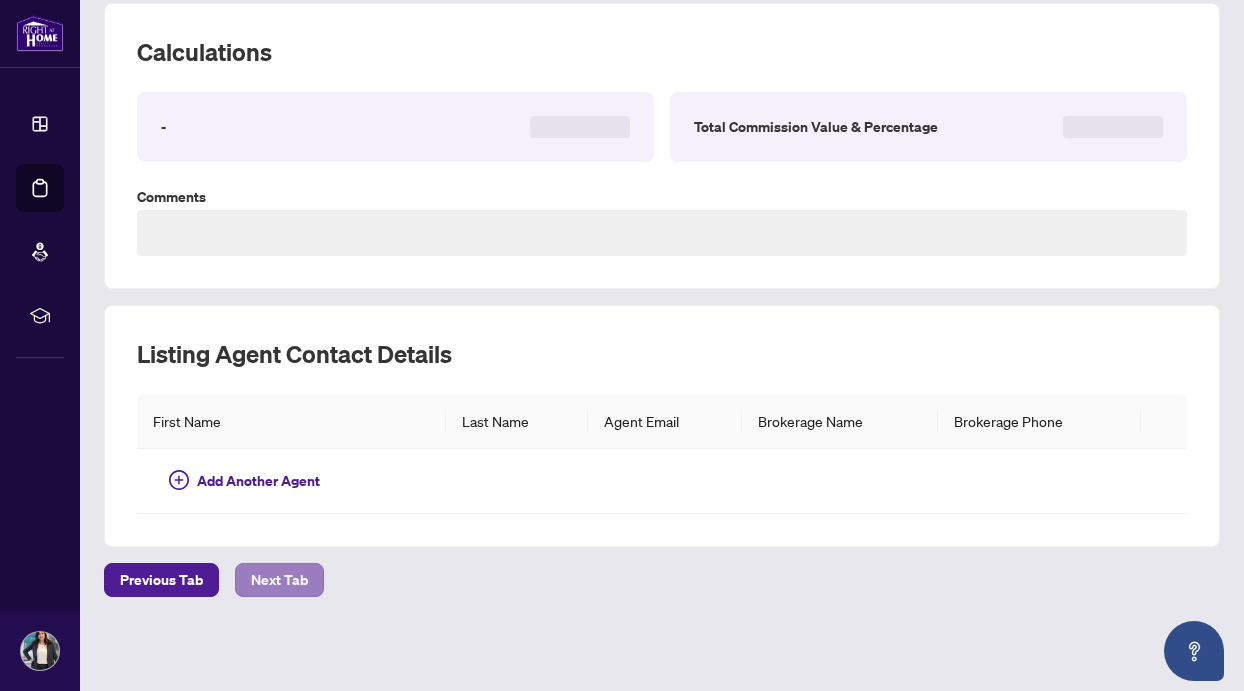 scroll, scrollTop: 205, scrollLeft: 0, axis: vertical 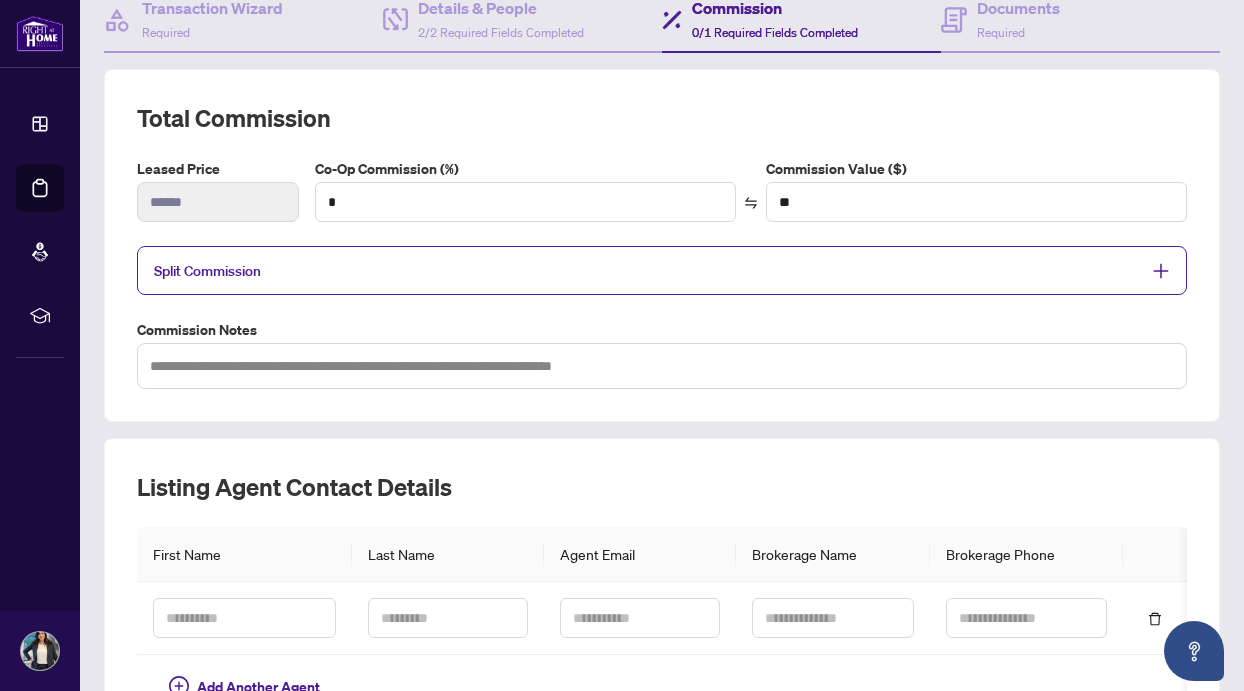 click on "Split Commission" at bounding box center (647, 270) 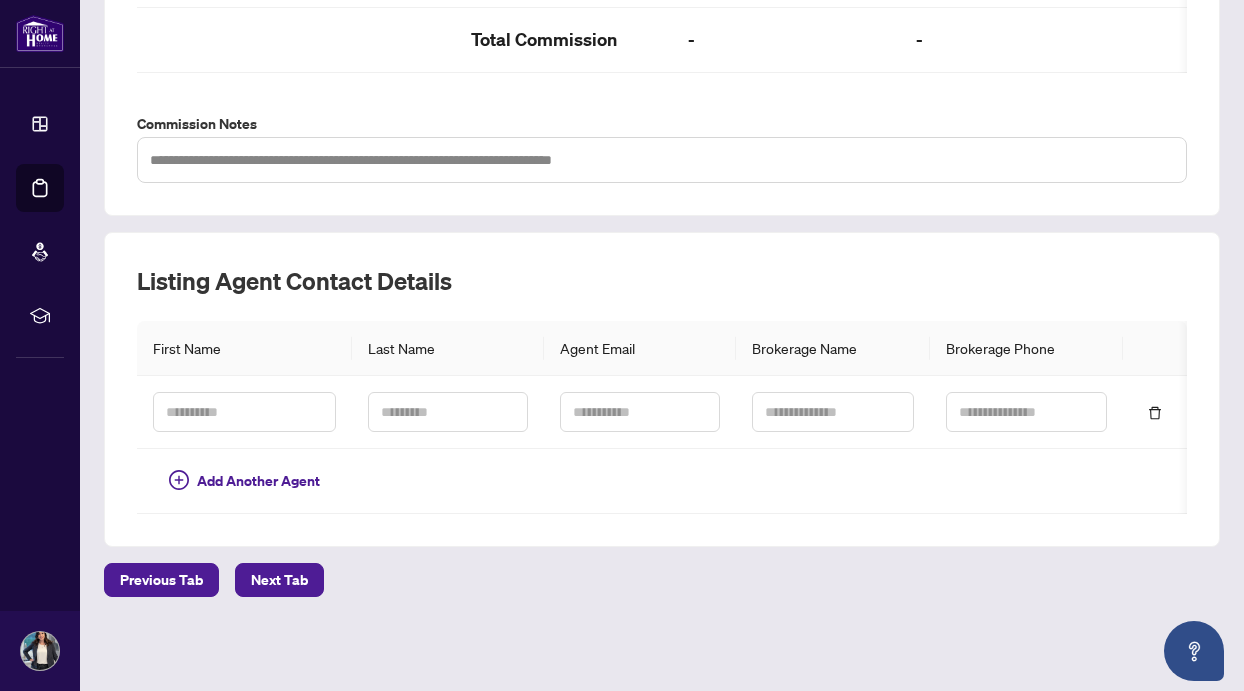 scroll, scrollTop: 727, scrollLeft: 0, axis: vertical 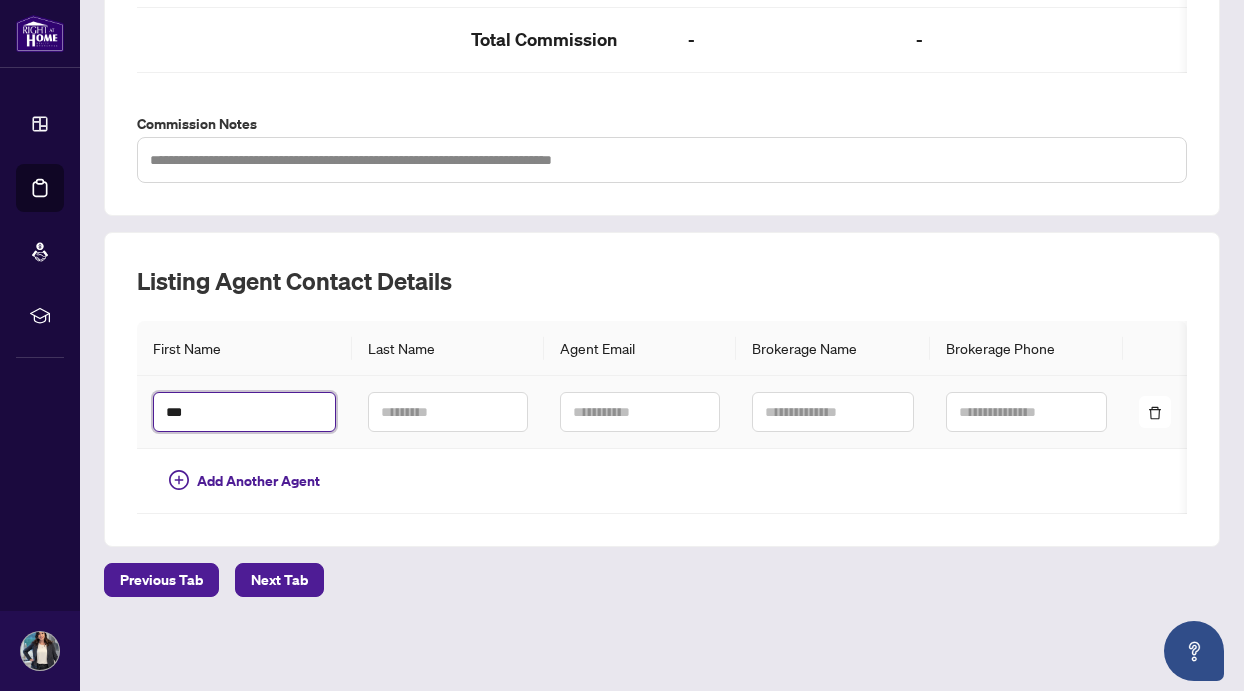 type on "***" 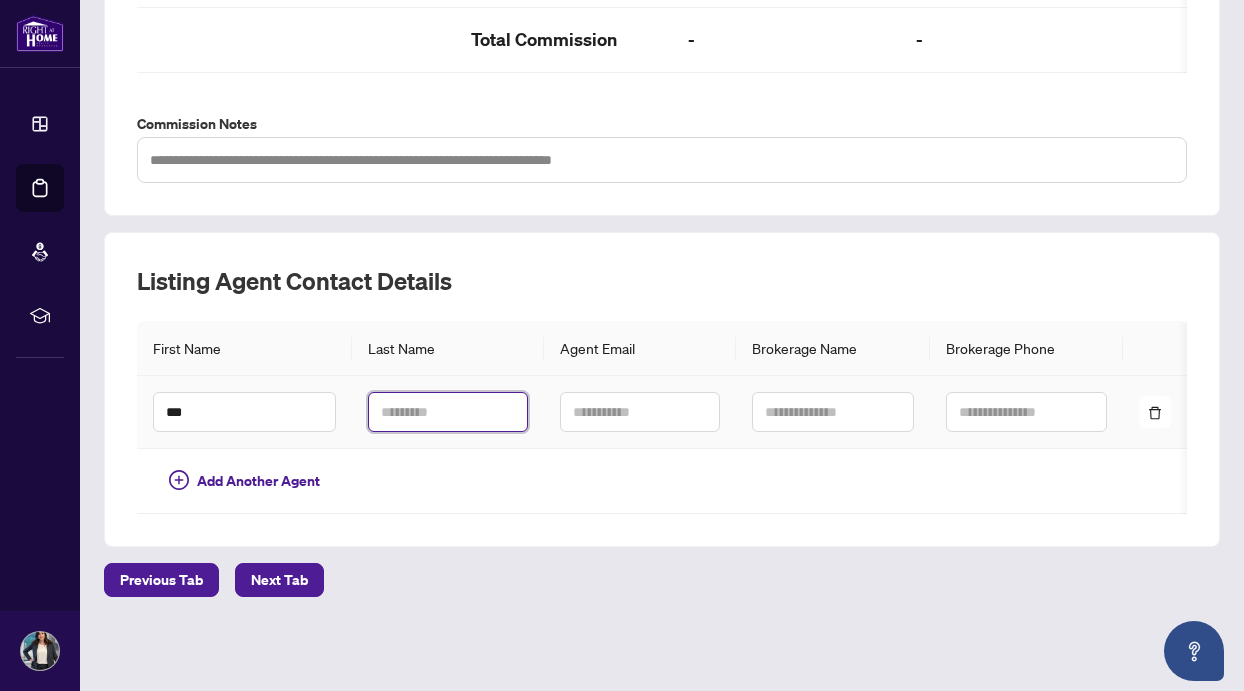 paste on "*********" 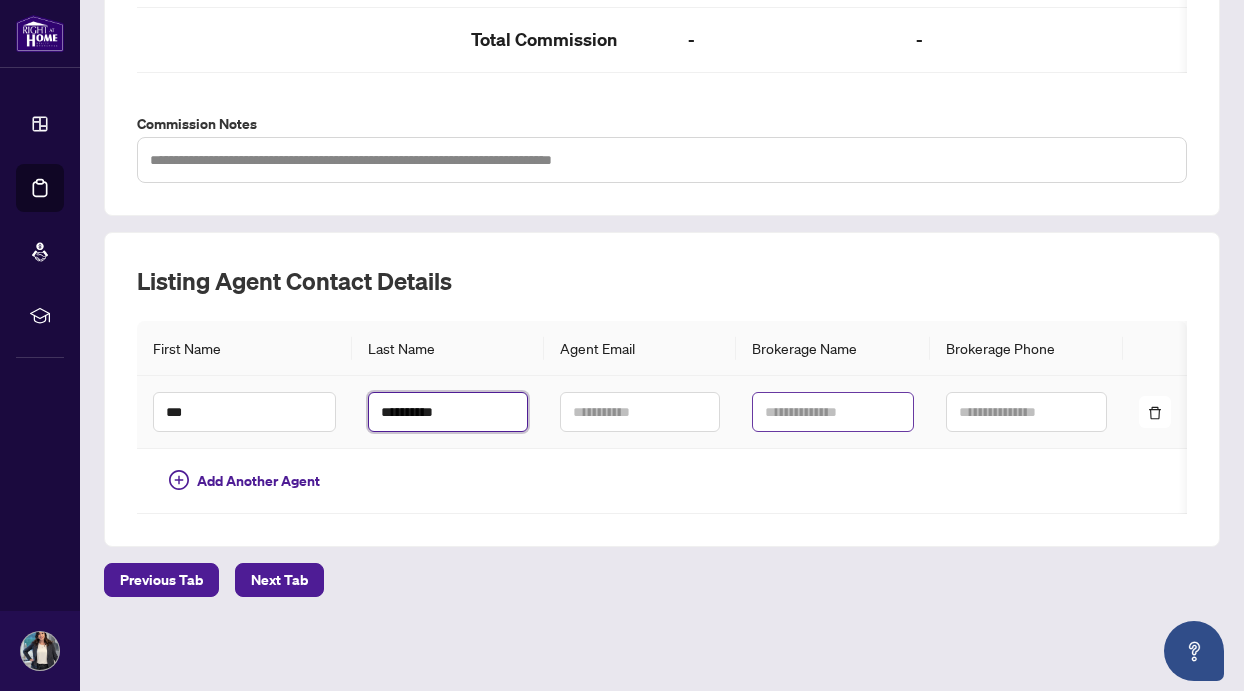type on "*********" 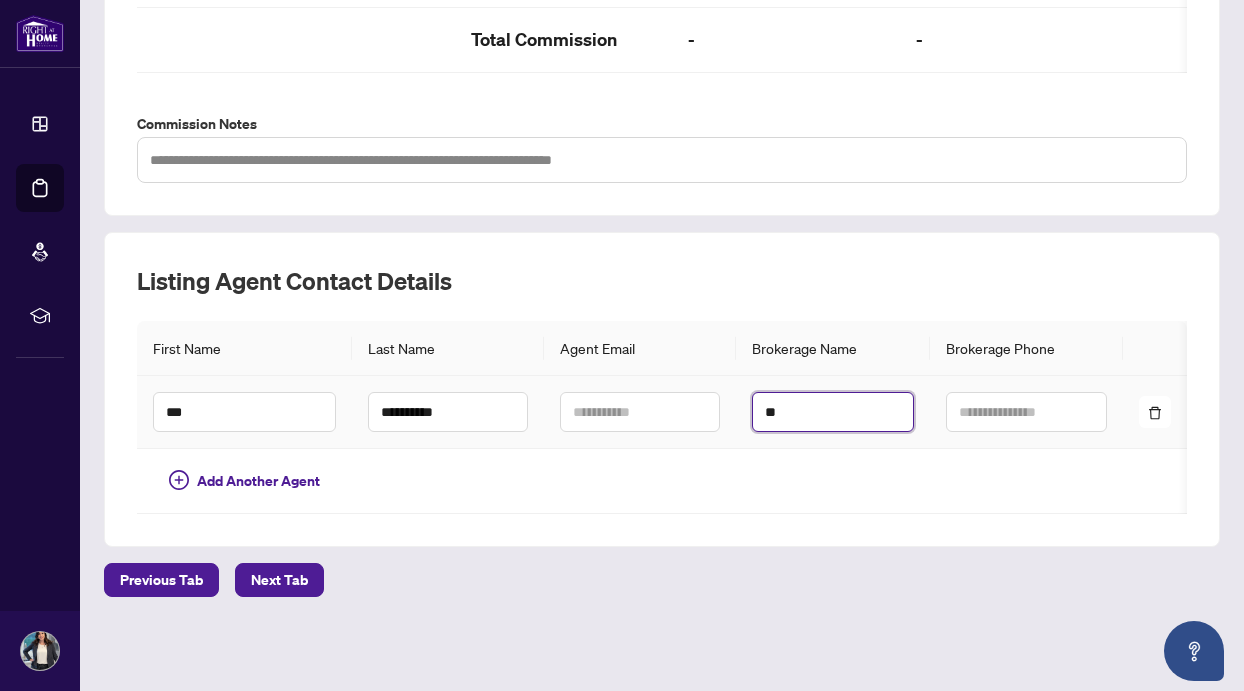 type on "*" 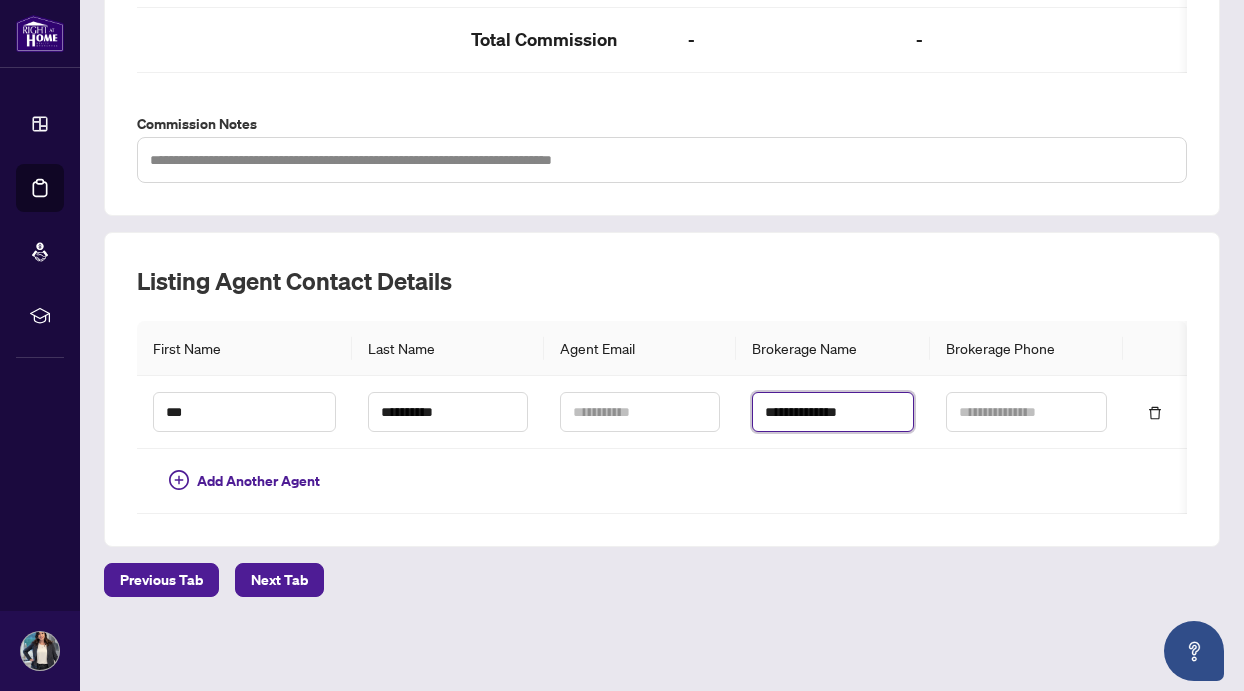 type on "**********" 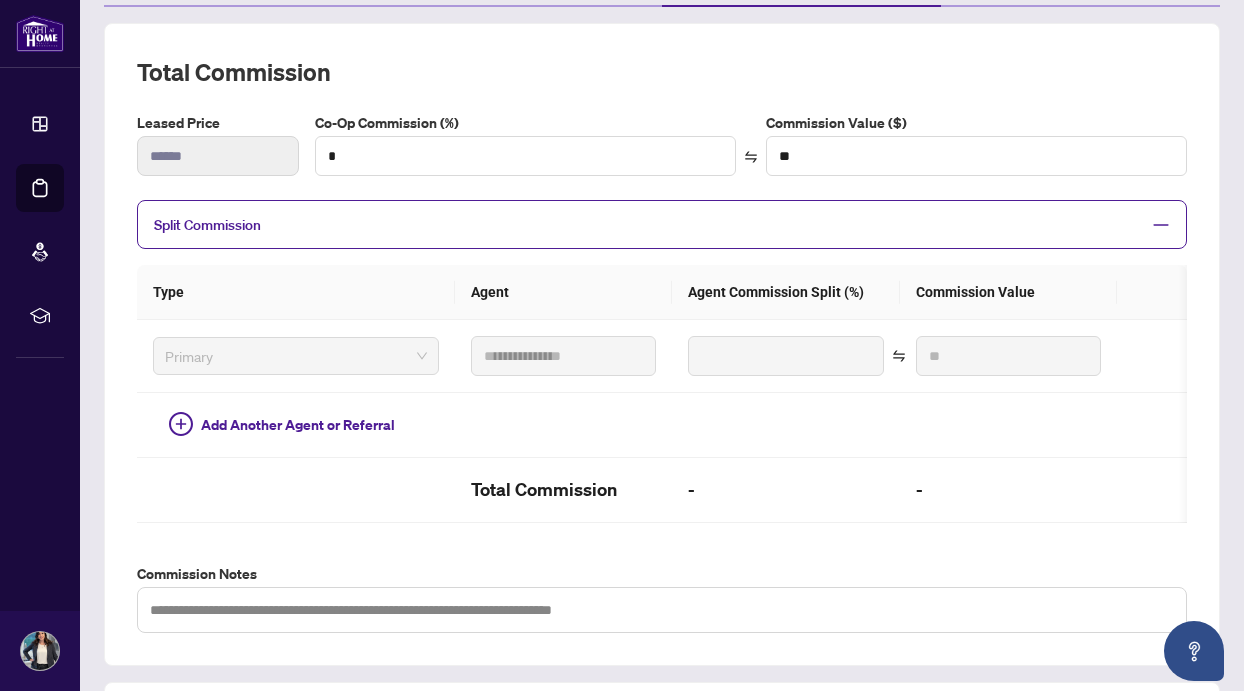 scroll, scrollTop: 247, scrollLeft: 0, axis: vertical 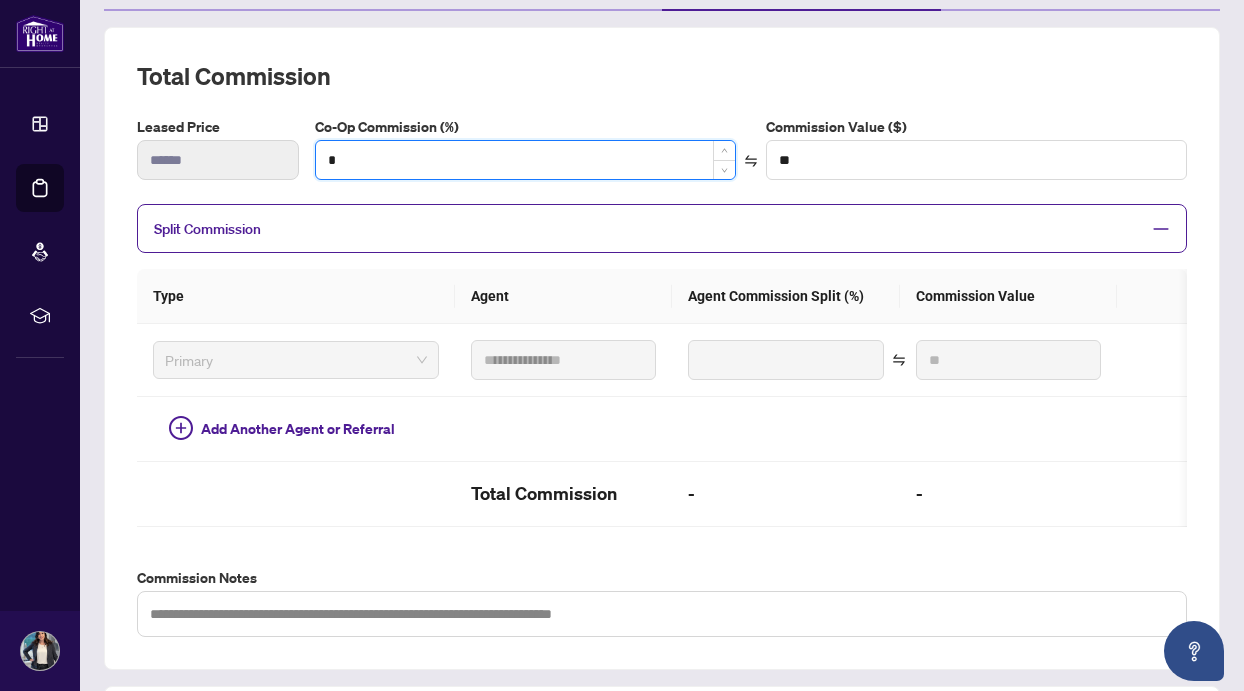 click on "*" at bounding box center [525, 160] 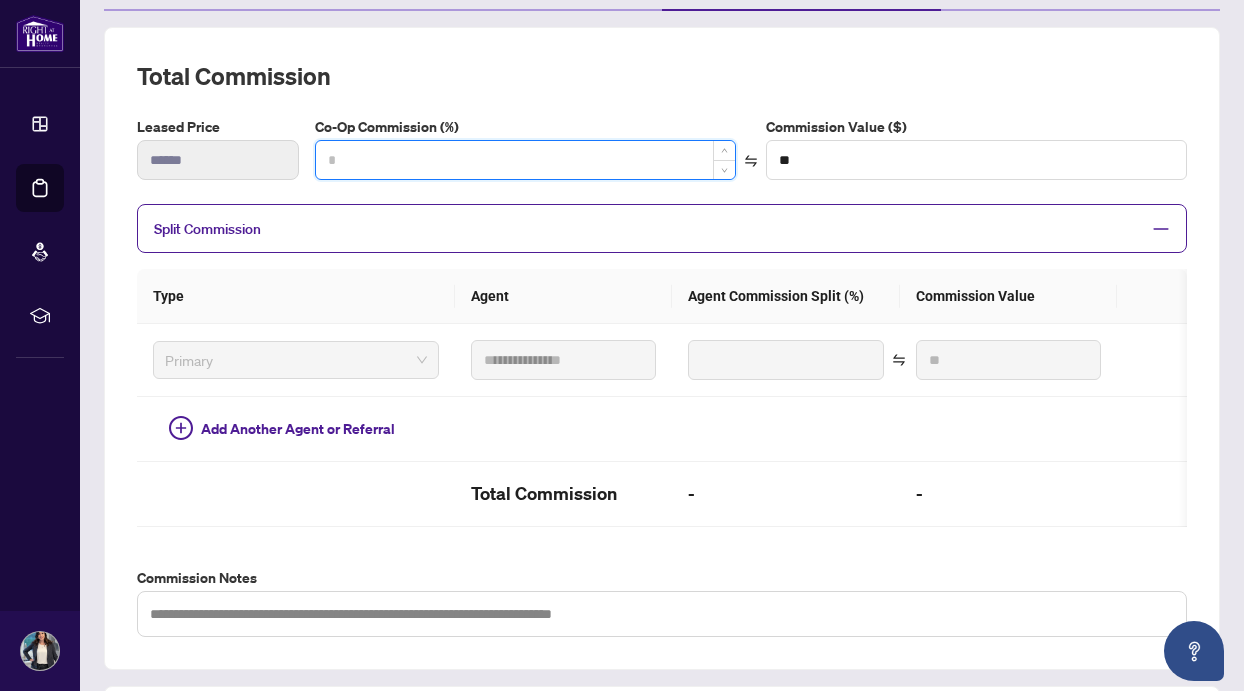 type on "*" 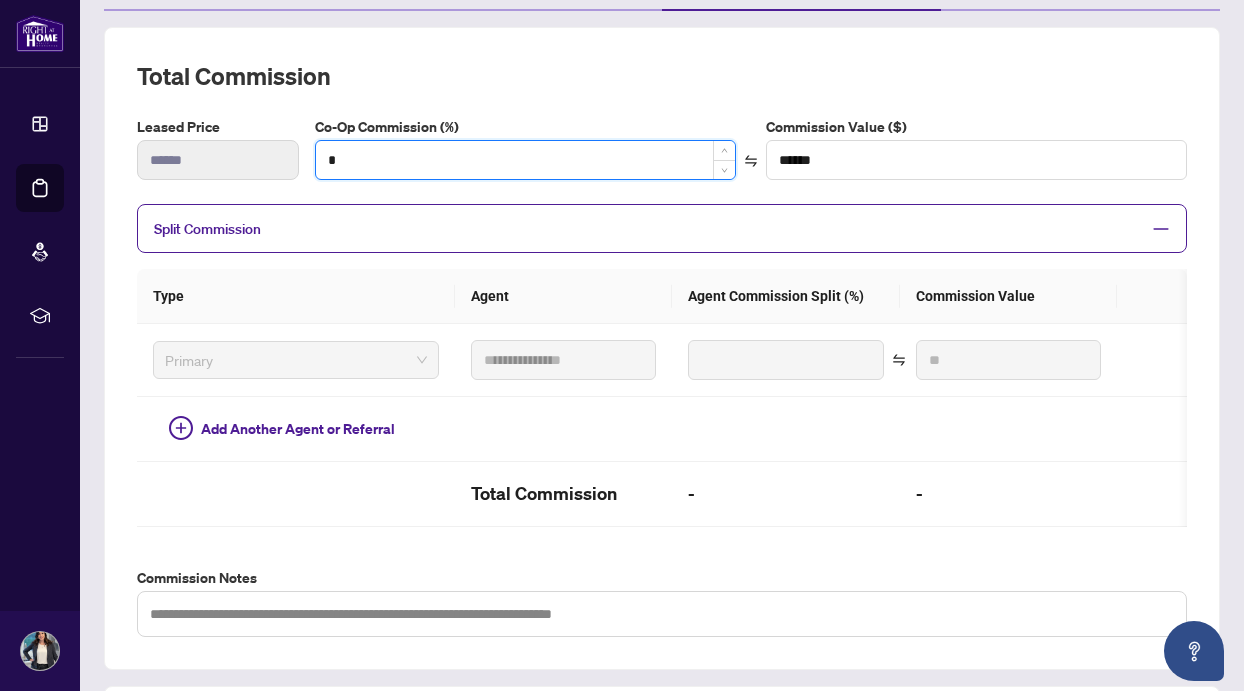 type on "**" 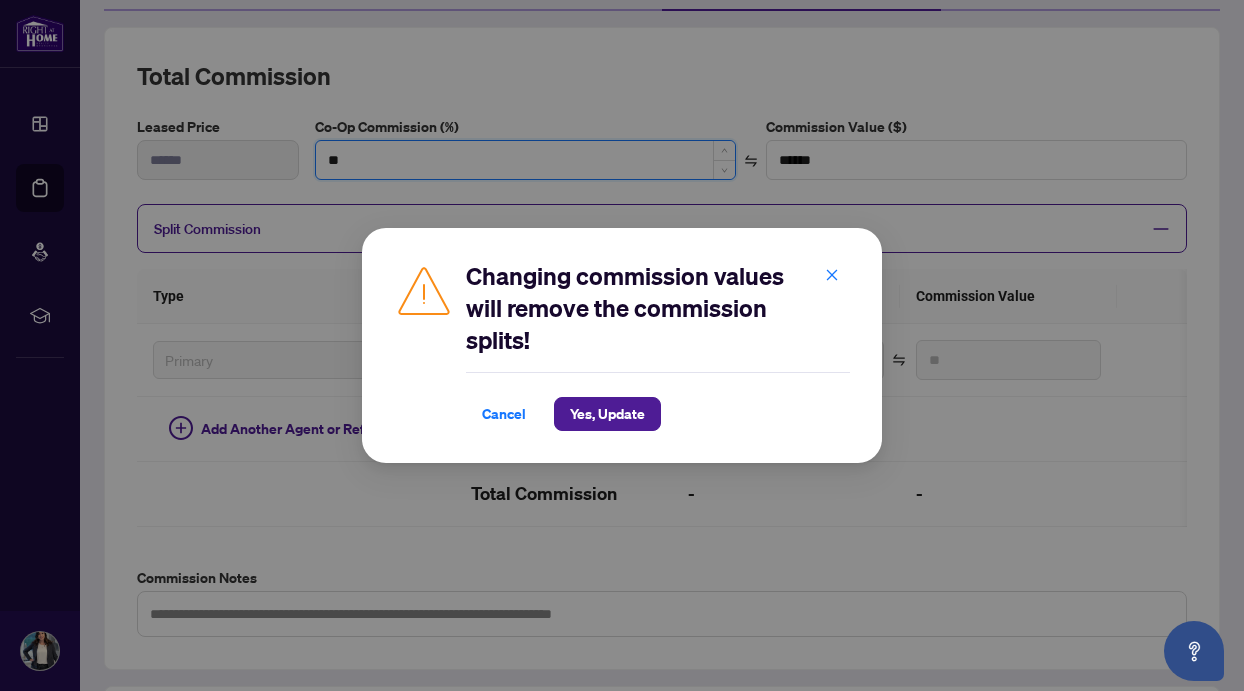type on "**" 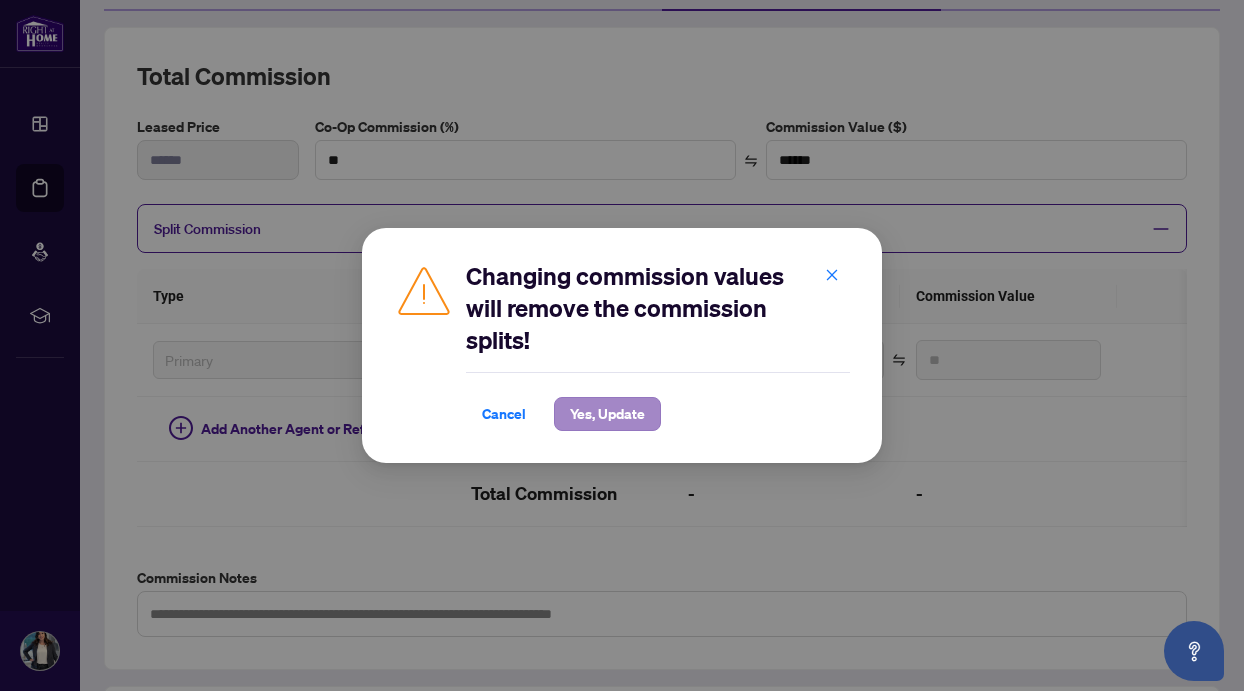 click on "Yes, Update" at bounding box center [607, 414] 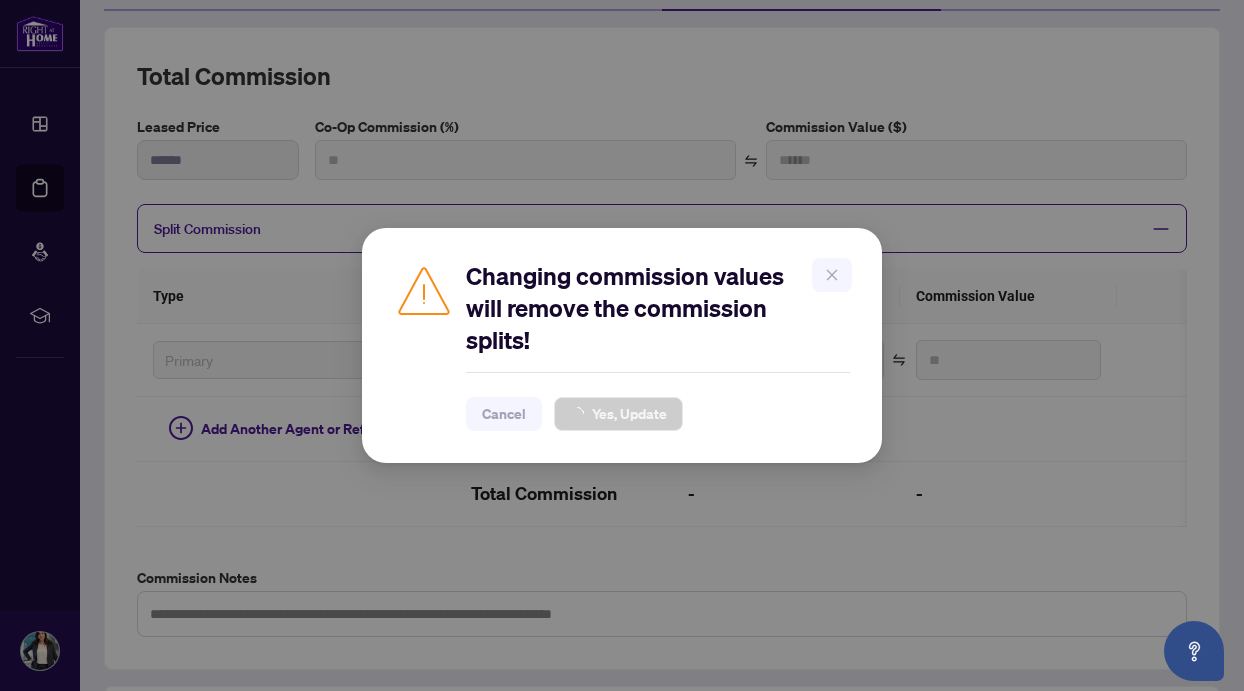 type on "***" 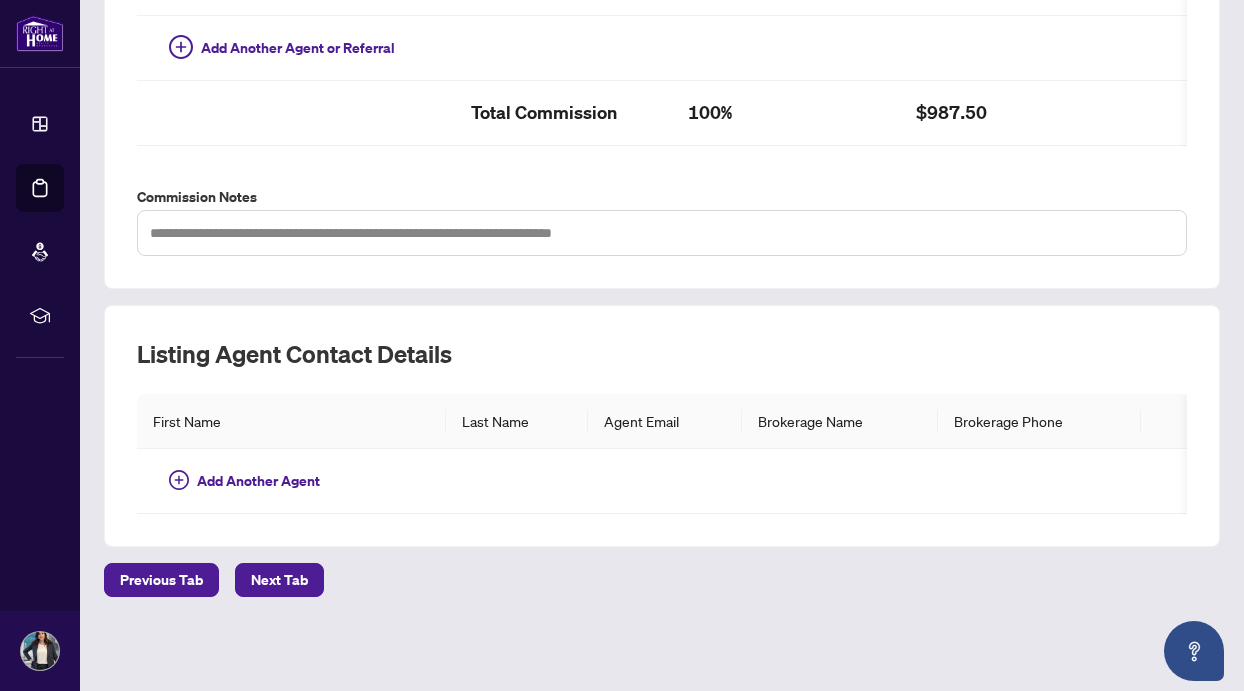 scroll, scrollTop: 654, scrollLeft: 0, axis: vertical 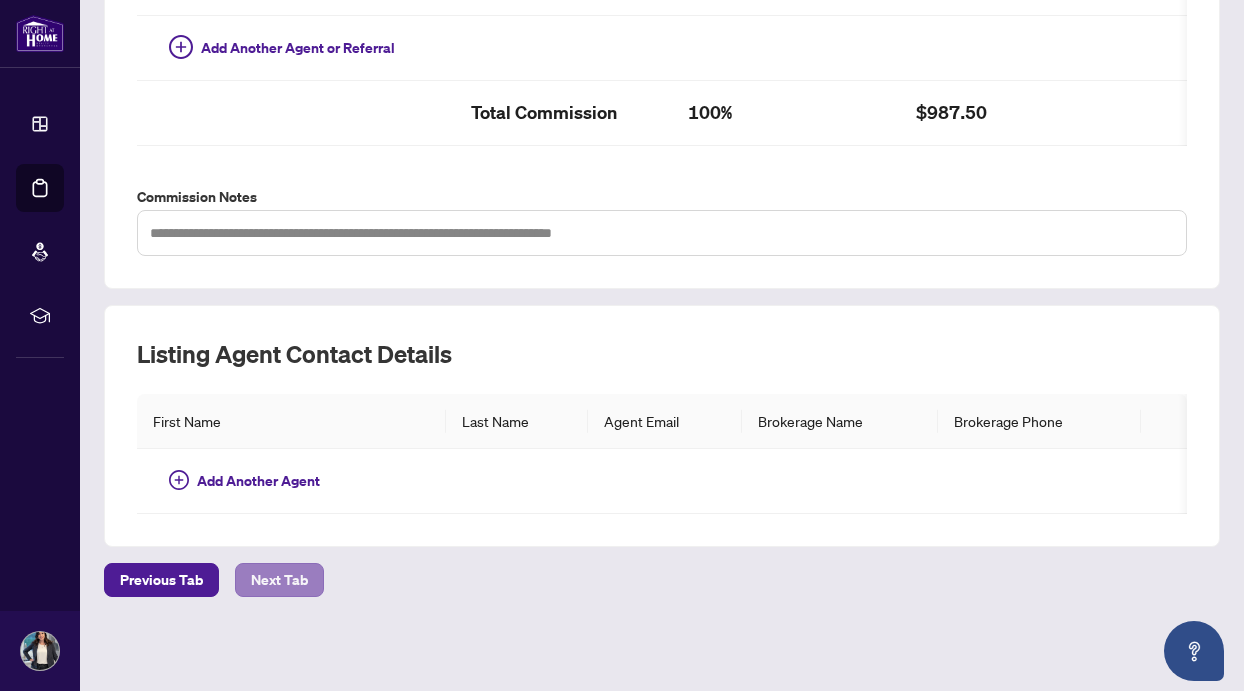 click on "Next Tab" at bounding box center (279, 580) 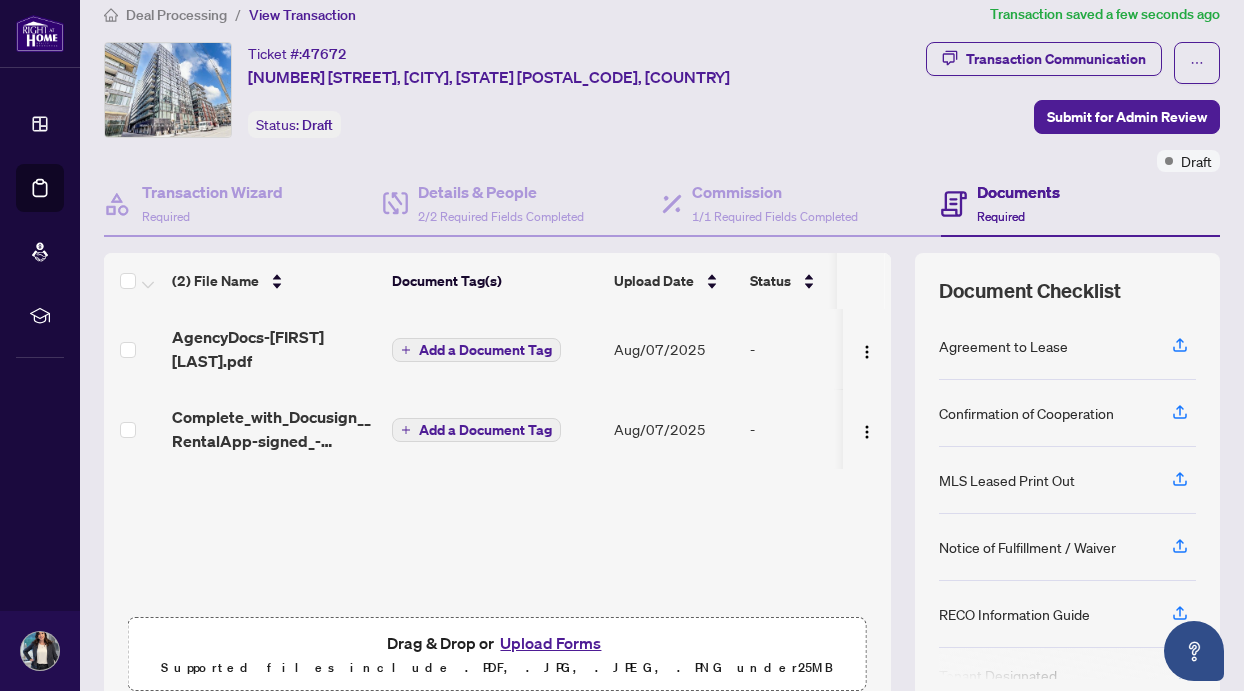 scroll, scrollTop: 22, scrollLeft: 0, axis: vertical 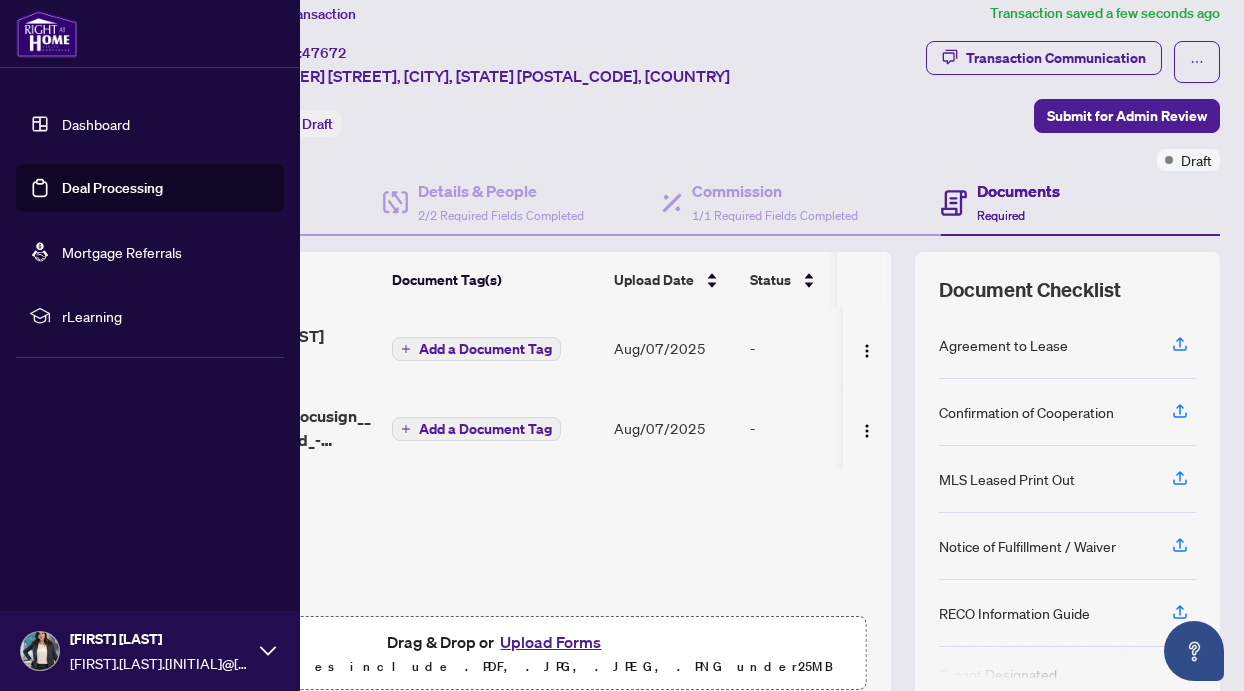 click on "Dashboard" at bounding box center (96, 124) 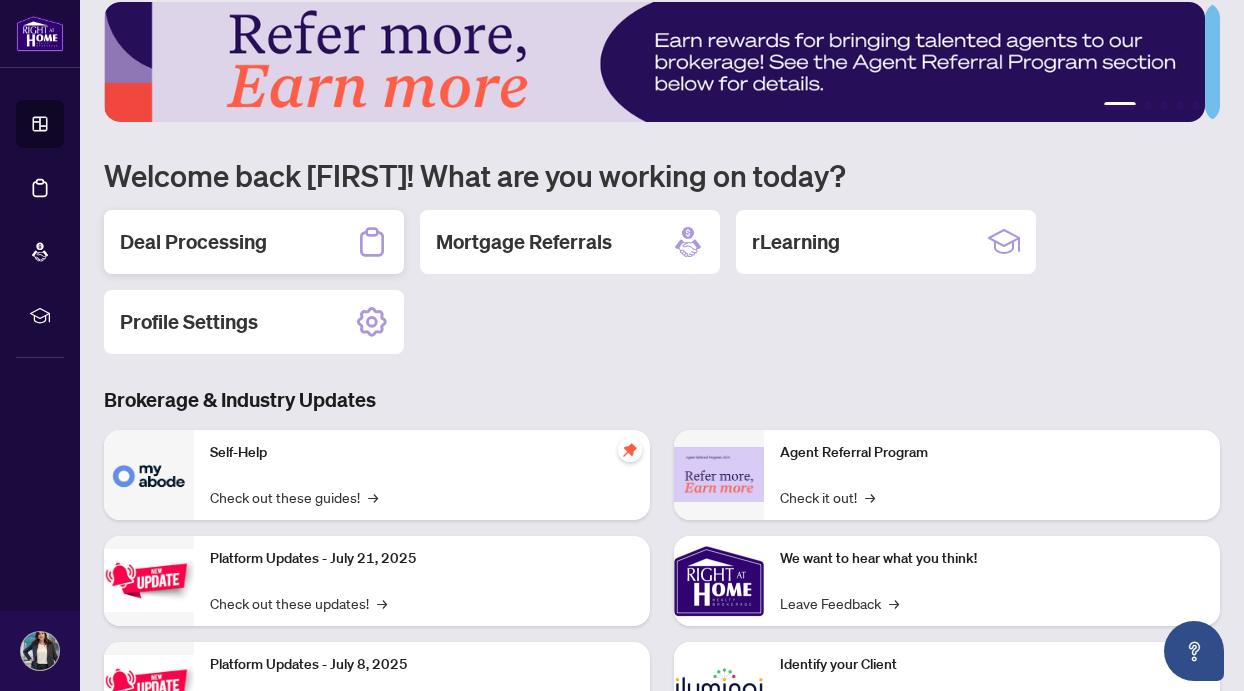 click on "Deal Processing" at bounding box center (193, 242) 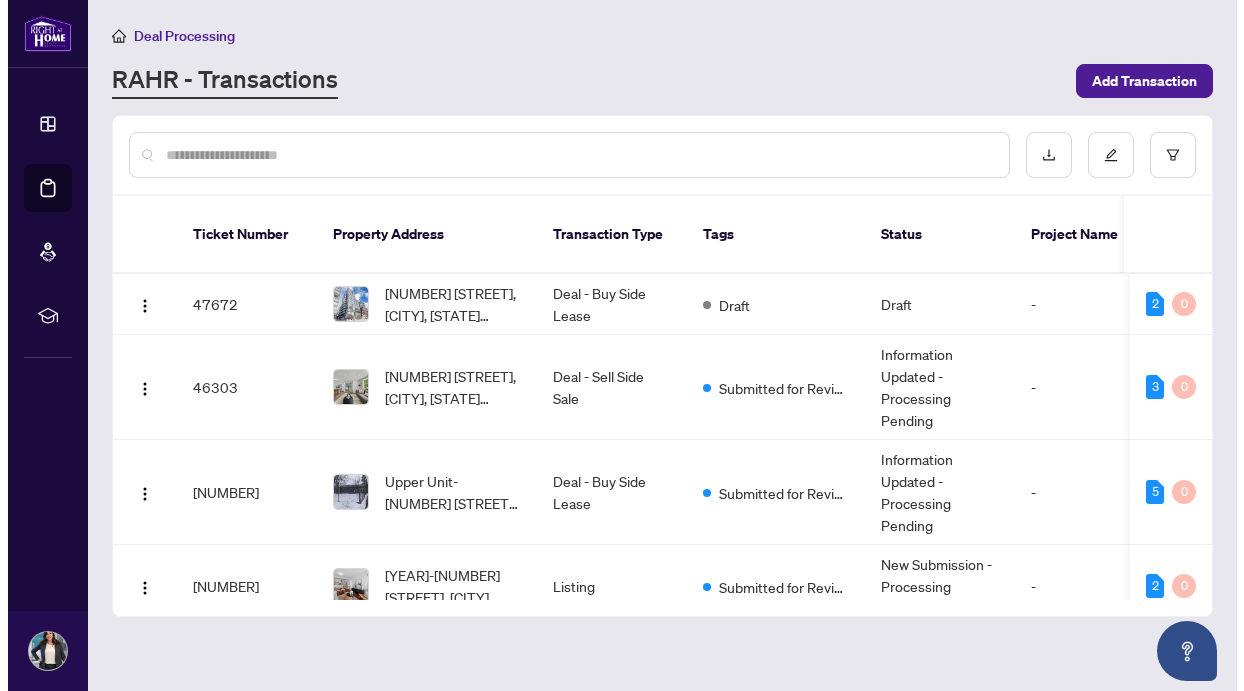 scroll, scrollTop: 0, scrollLeft: 0, axis: both 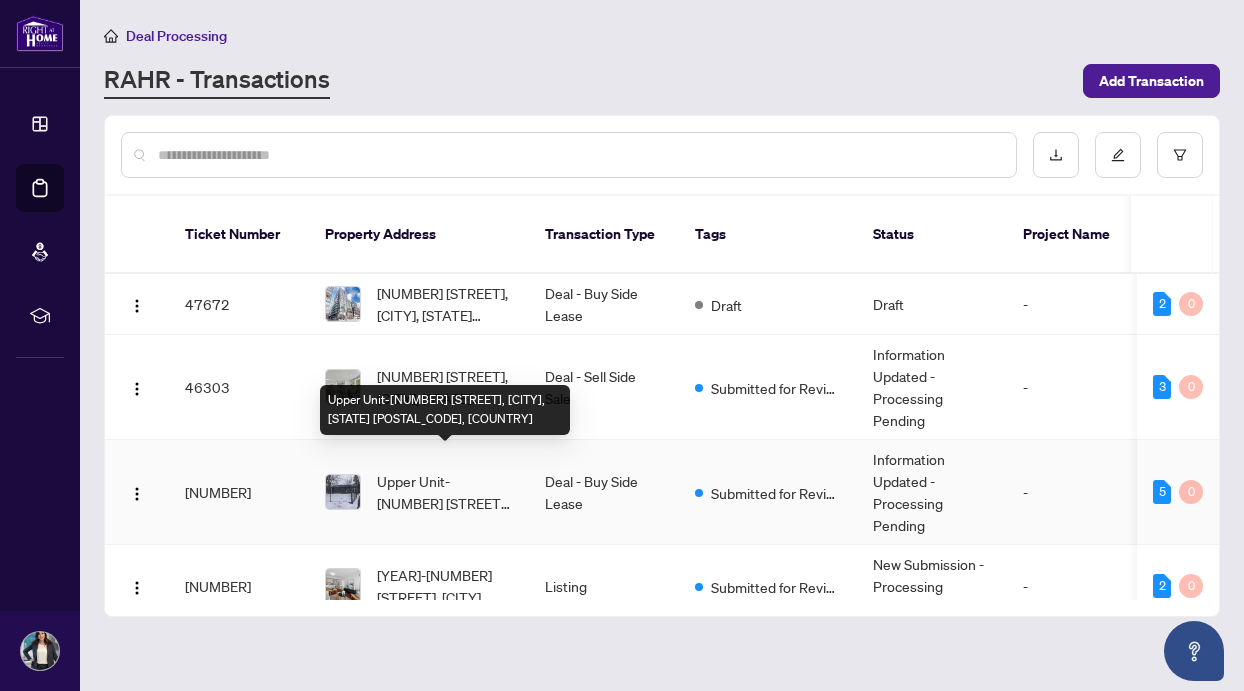 click on "Upper Unit-[NUMBER] [STREET], [CITY], [STATE] [POSTAL_CODE], [COUNTRY]" at bounding box center (445, 492) 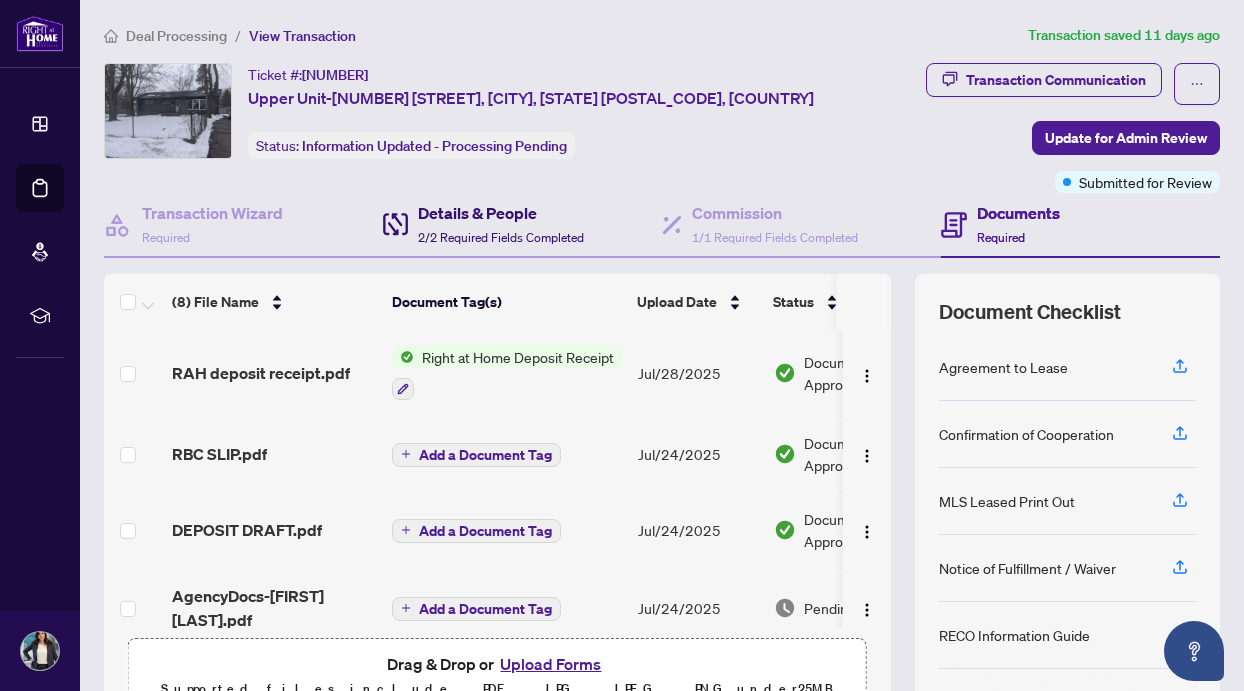 click on "2/2 Required Fields Completed" at bounding box center (501, 237) 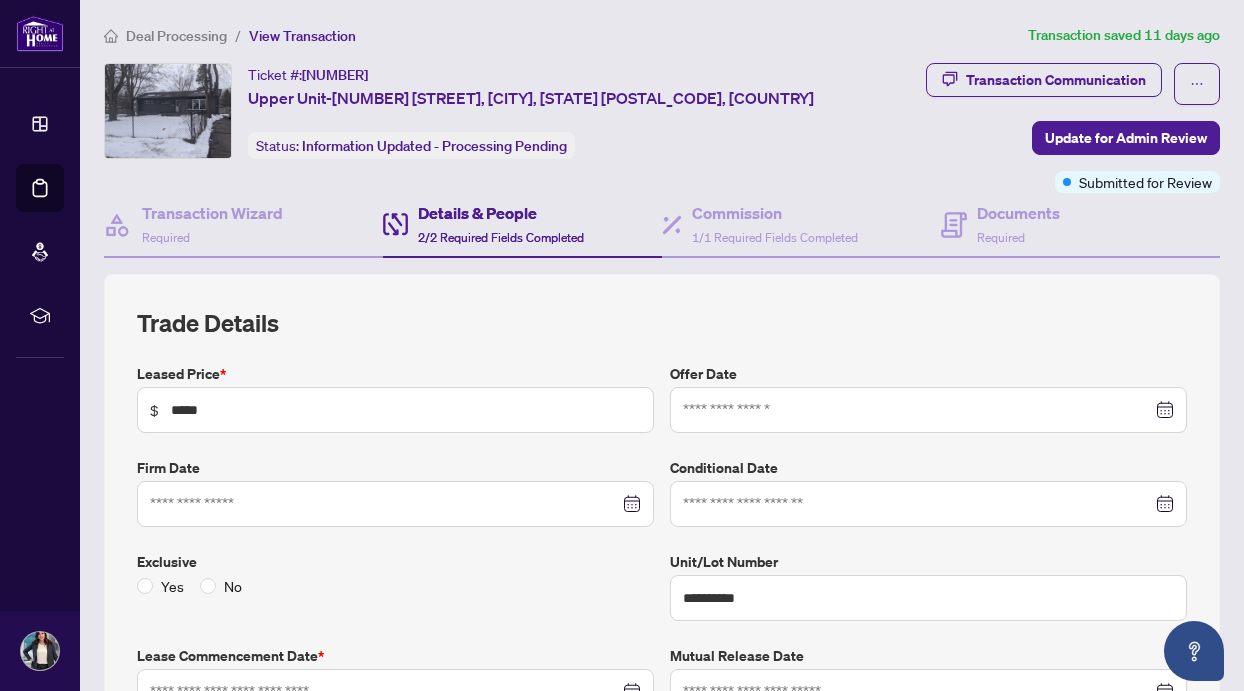 type on "**********" 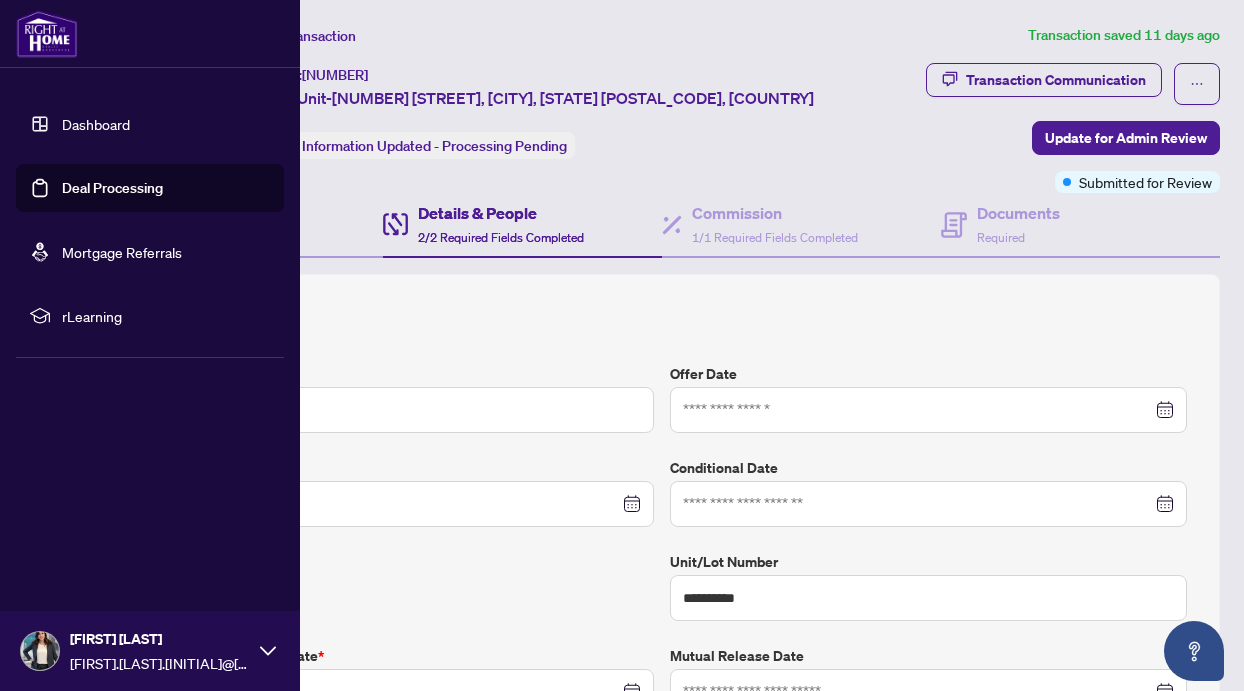 click on "Dashboard" at bounding box center [96, 124] 